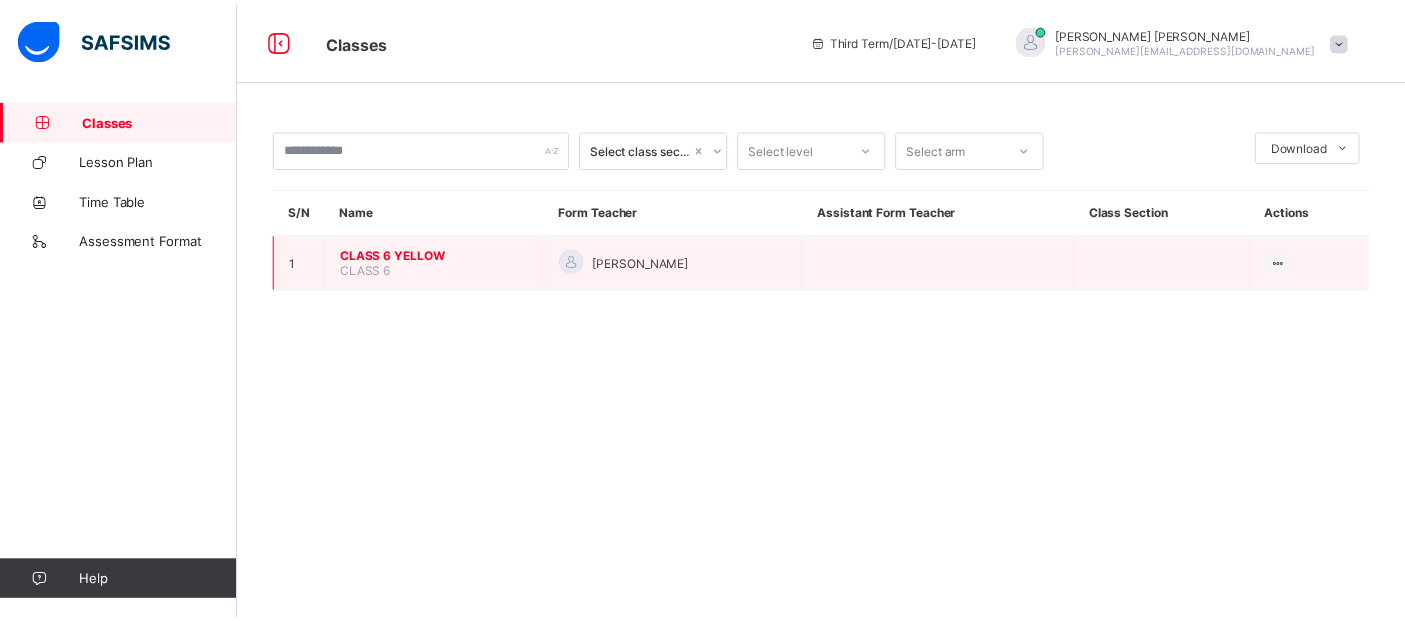 scroll, scrollTop: 0, scrollLeft: 0, axis: both 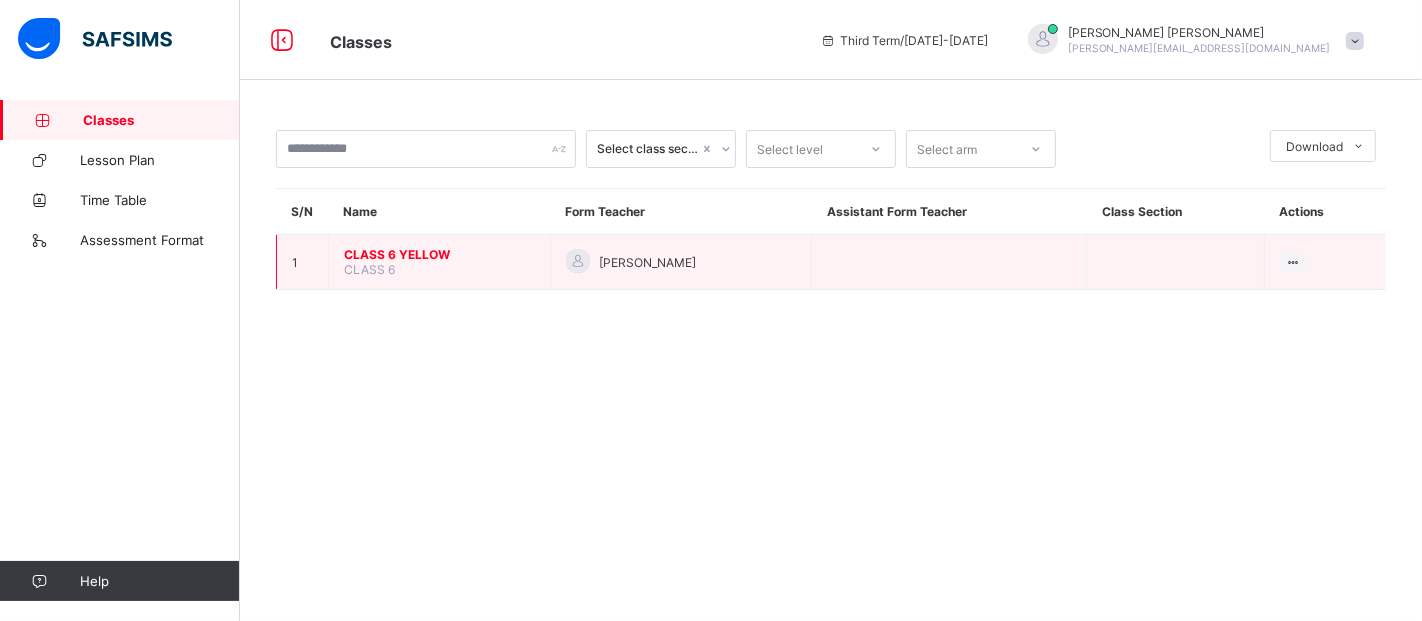 click on "CLASS 6   YELLOW" at bounding box center (439, 254) 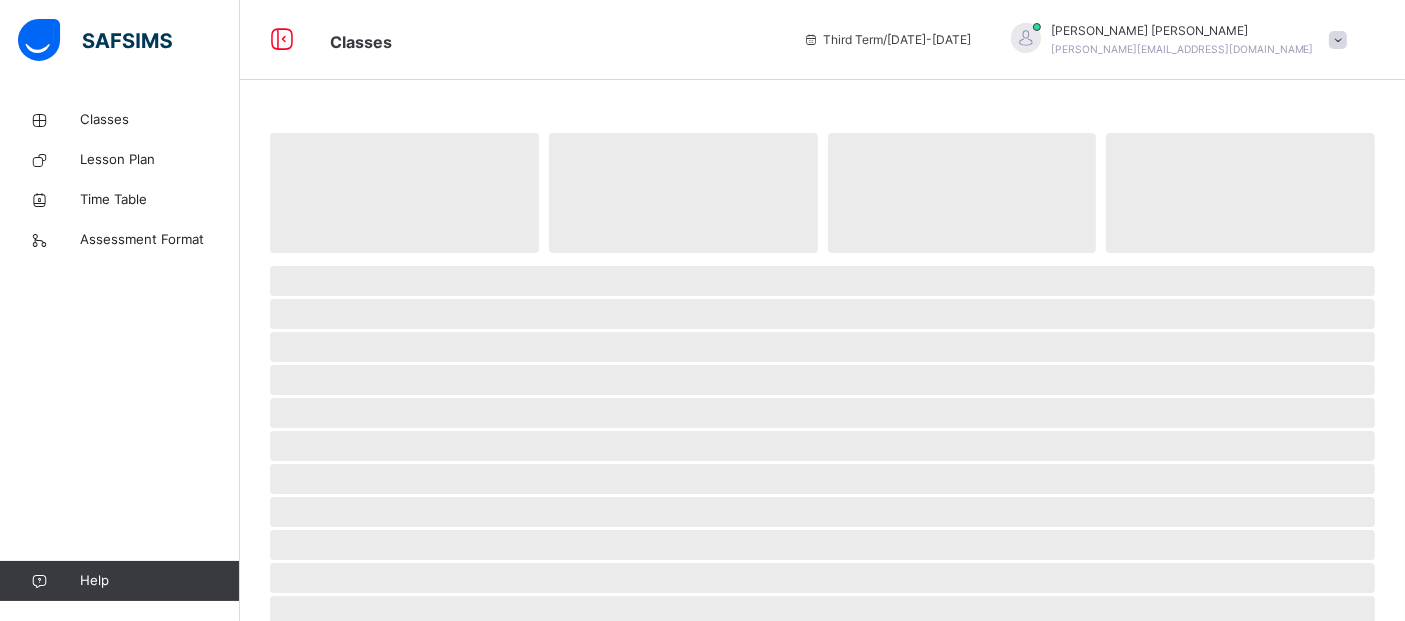 click at bounding box center (822, 258) 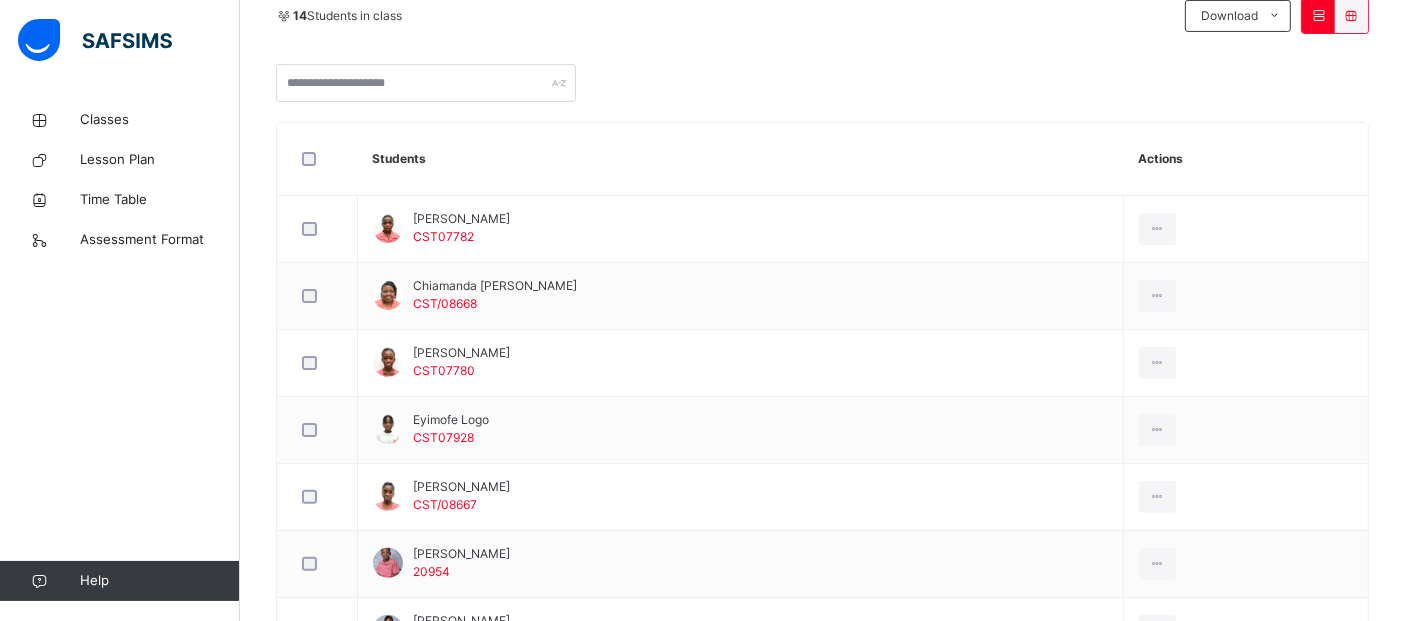 scroll, scrollTop: 470, scrollLeft: 0, axis: vertical 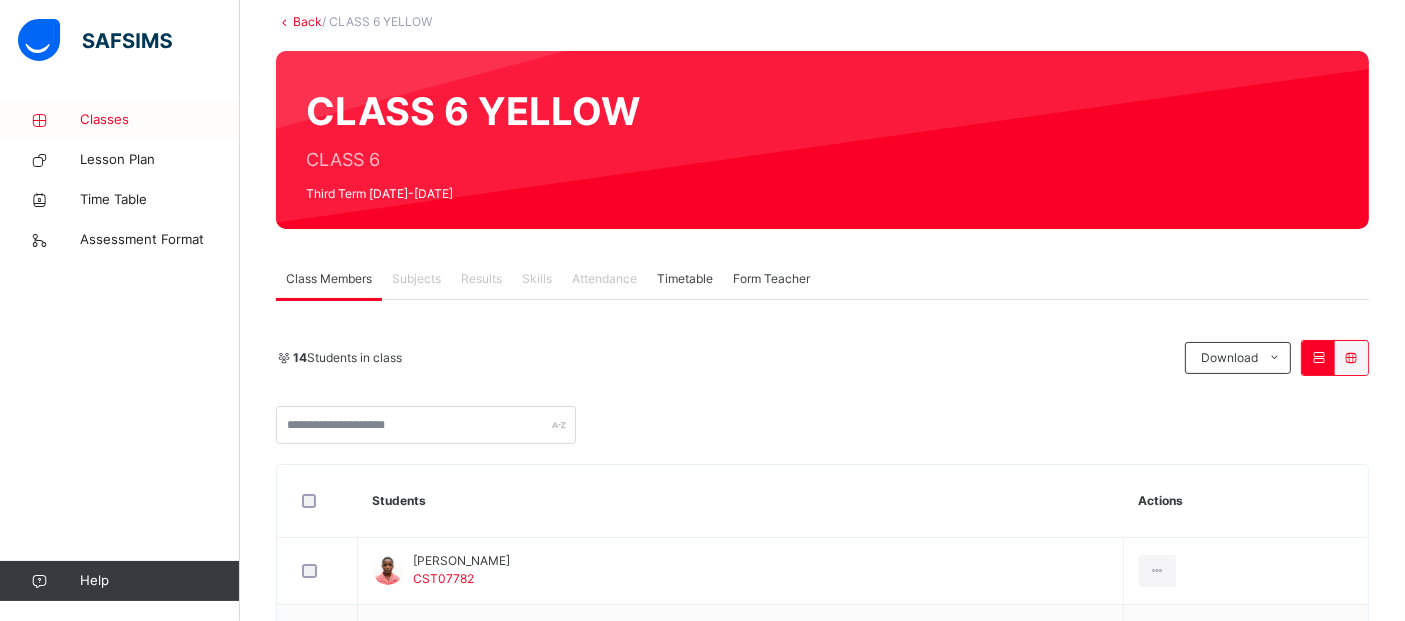 click on "Classes" at bounding box center [160, 120] 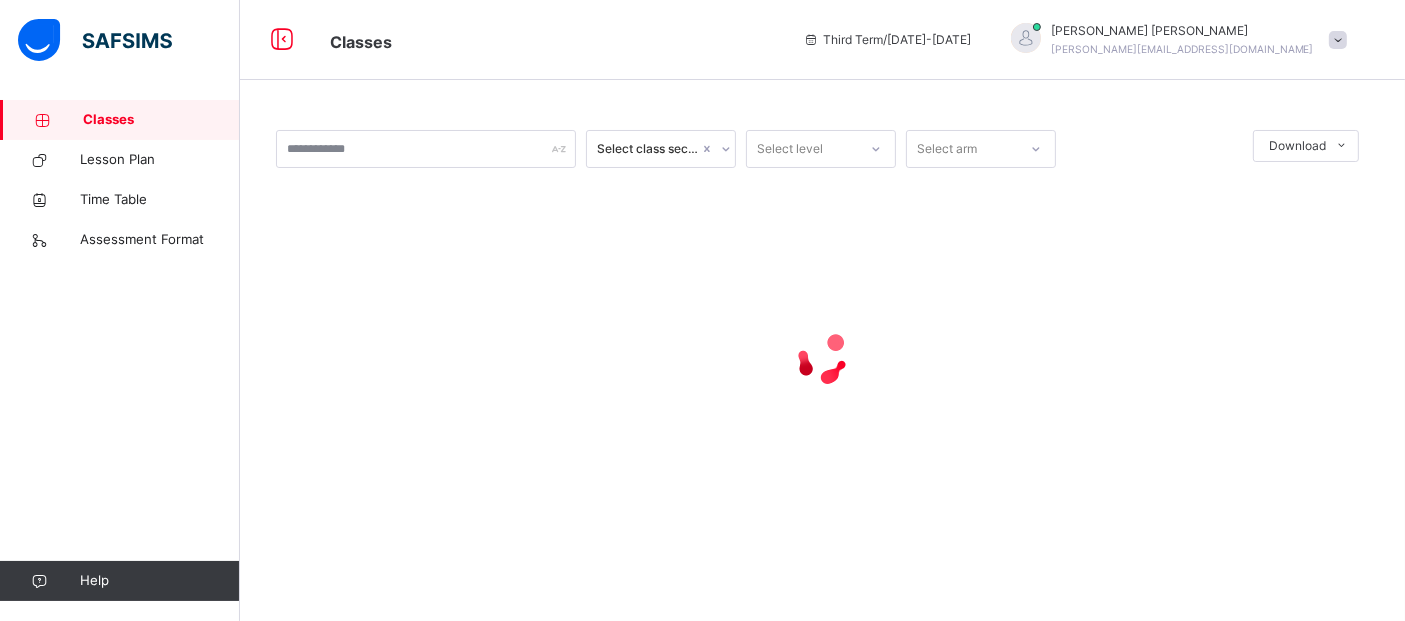 scroll, scrollTop: 0, scrollLeft: 0, axis: both 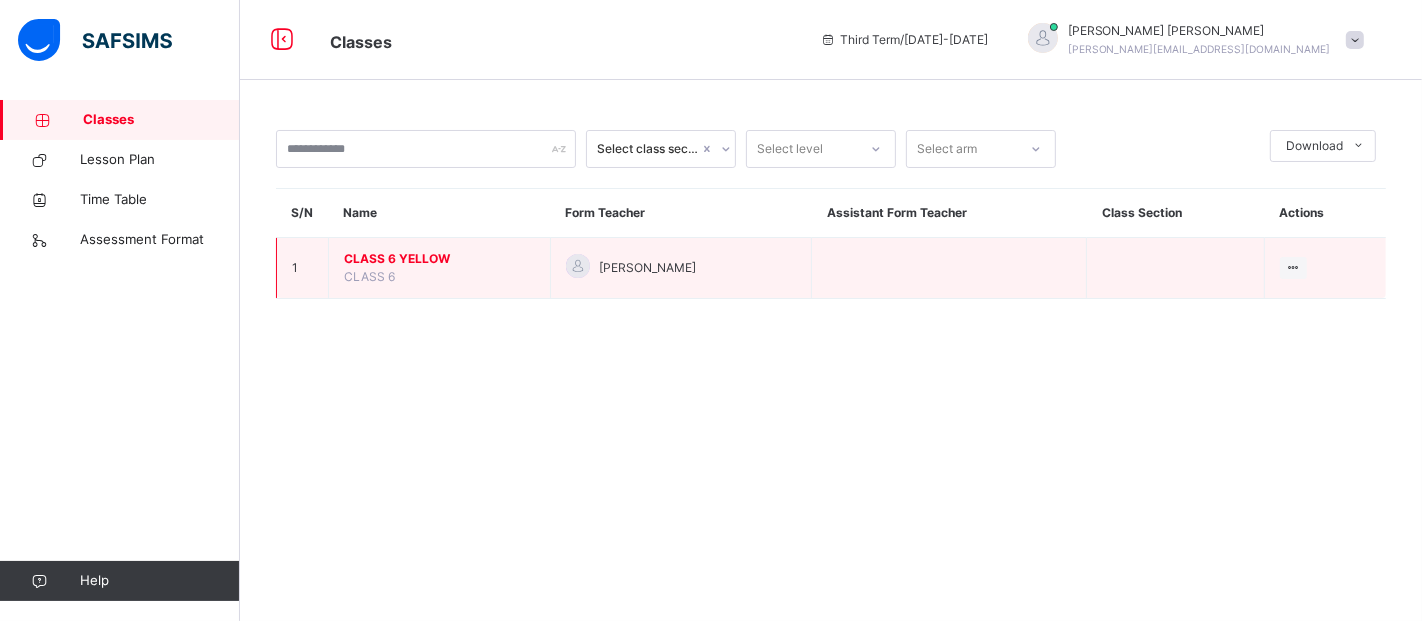 click on "CLASS 6   YELLOW" at bounding box center (439, 259) 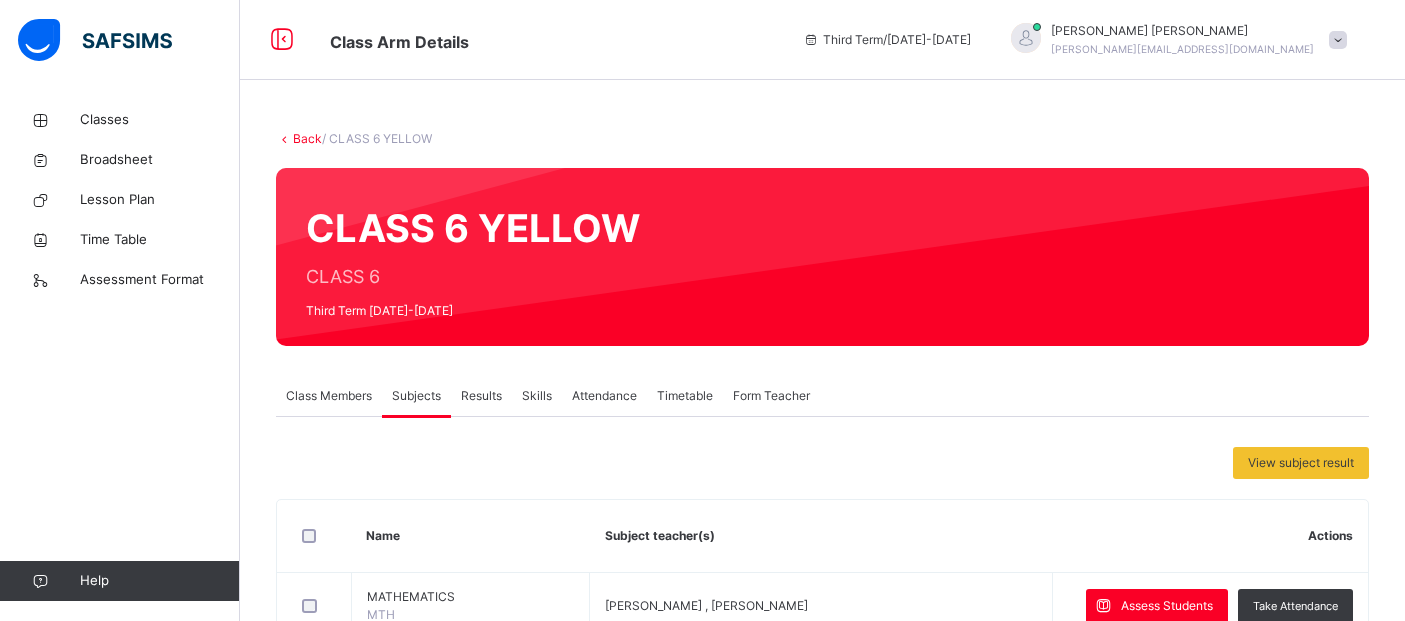 scroll, scrollTop: 0, scrollLeft: 0, axis: both 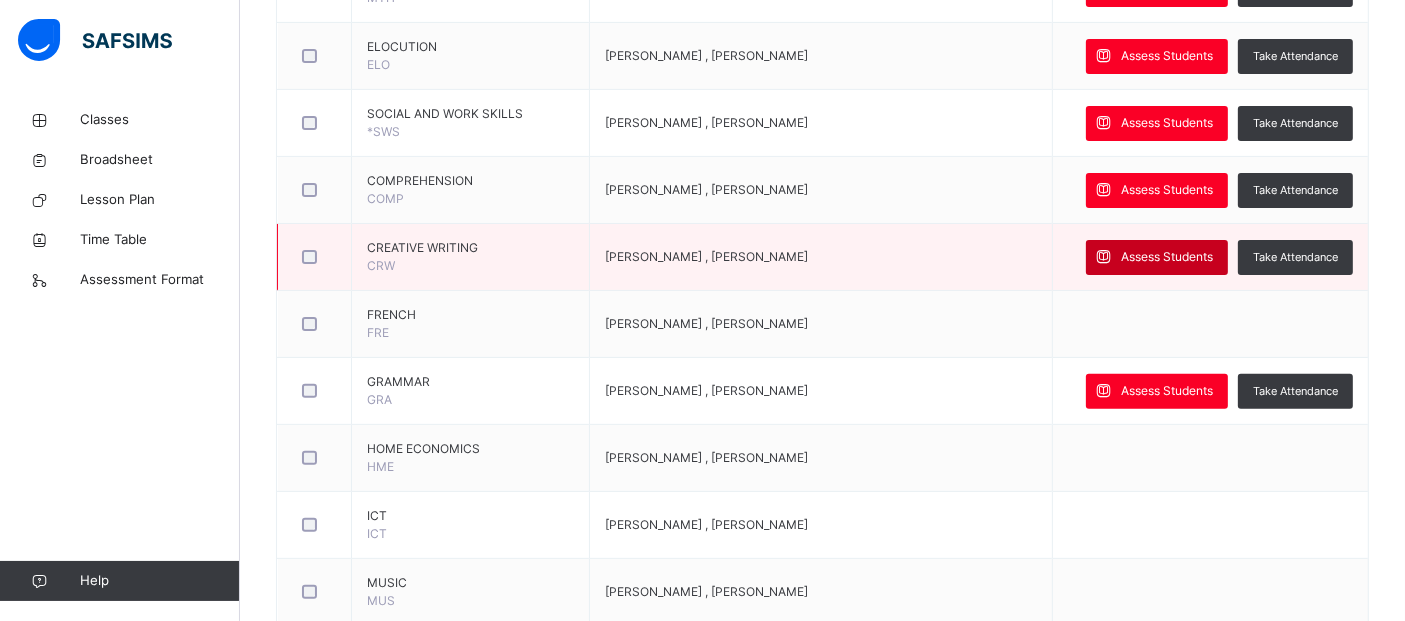 click at bounding box center (1103, 257) 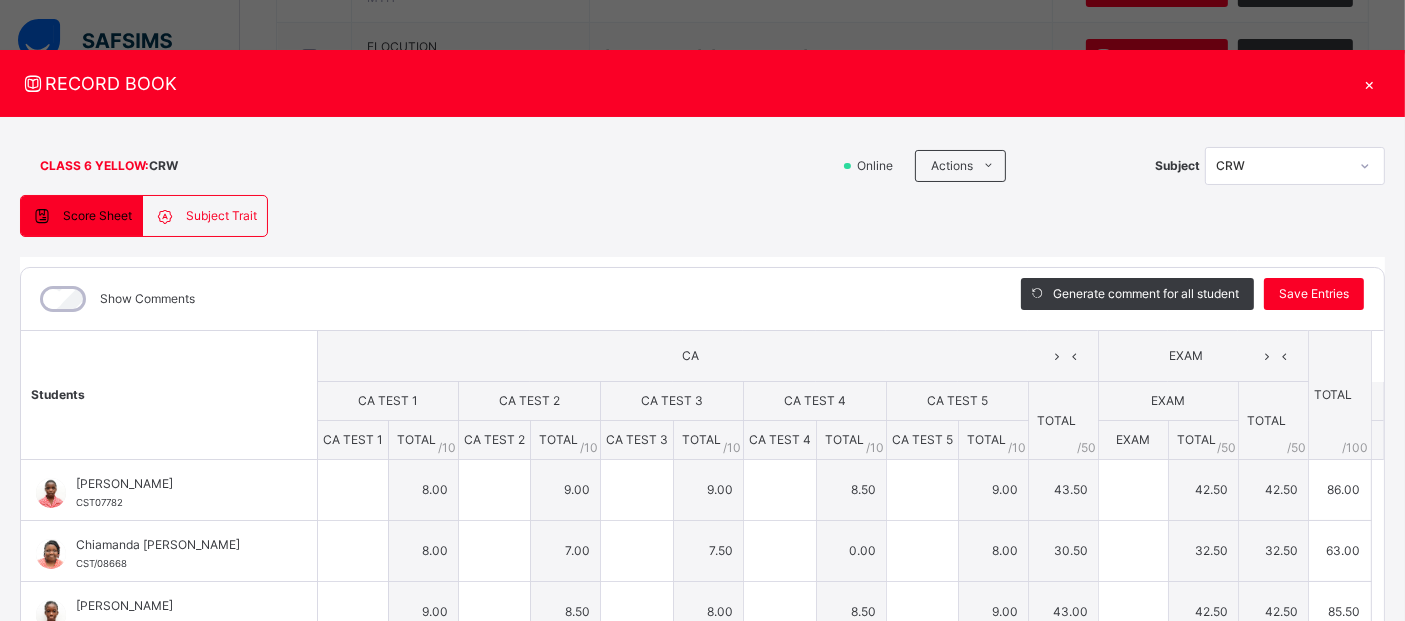 type on "*" 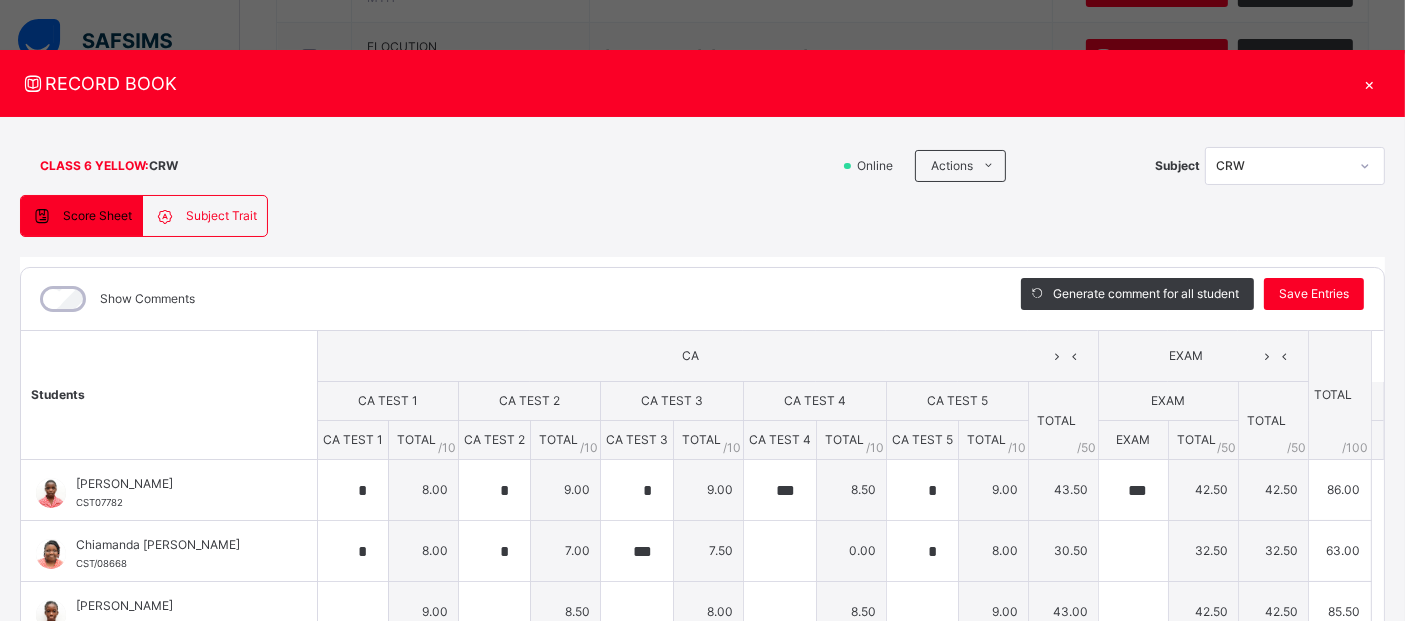 type on "***" 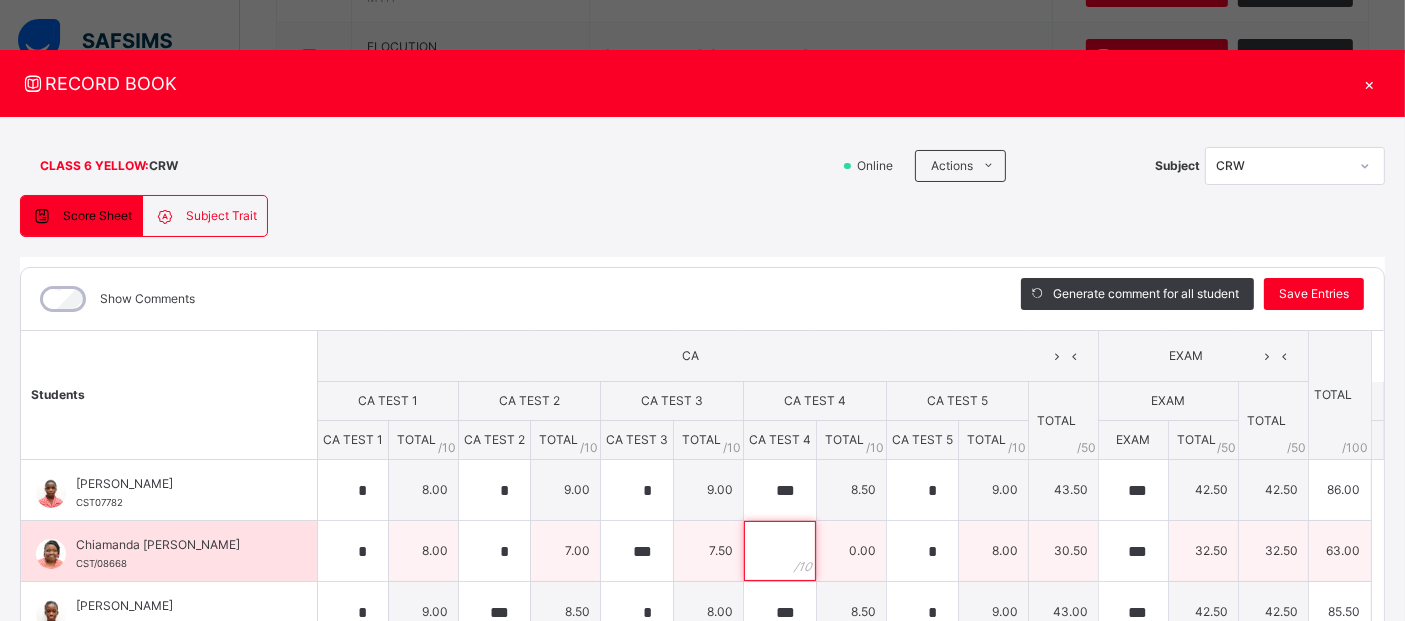 click at bounding box center (780, 551) 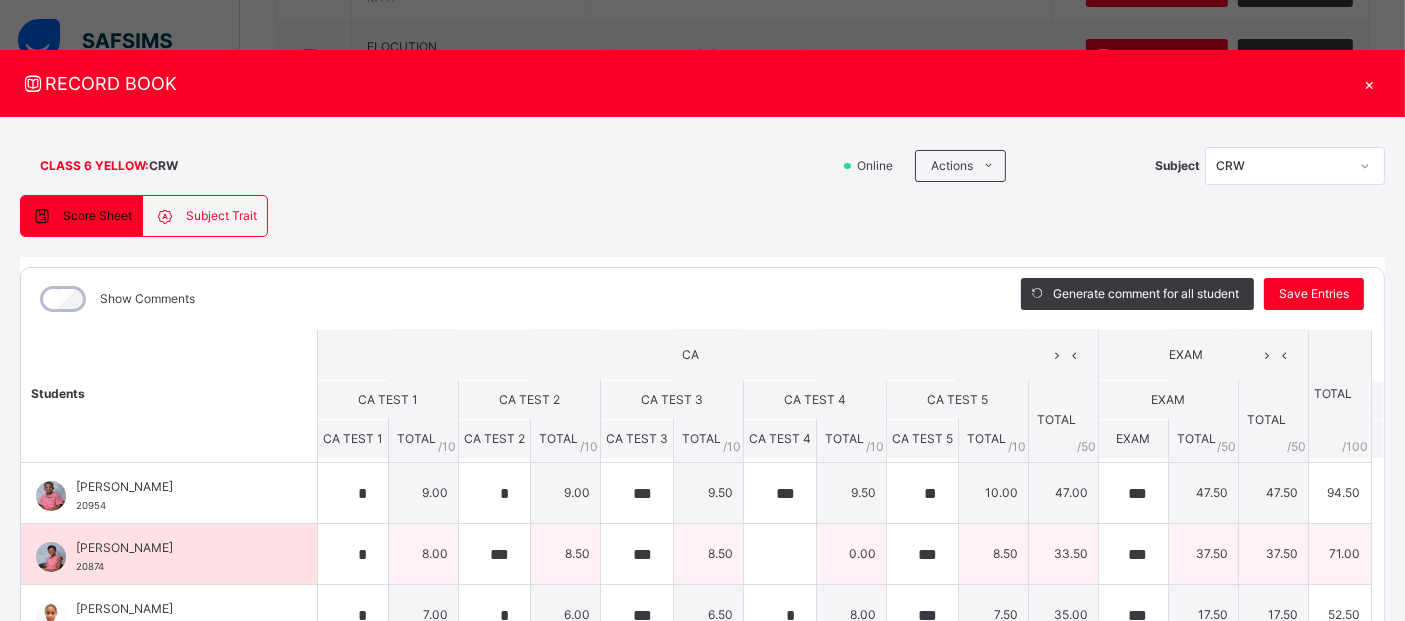 scroll, scrollTop: 303, scrollLeft: 0, axis: vertical 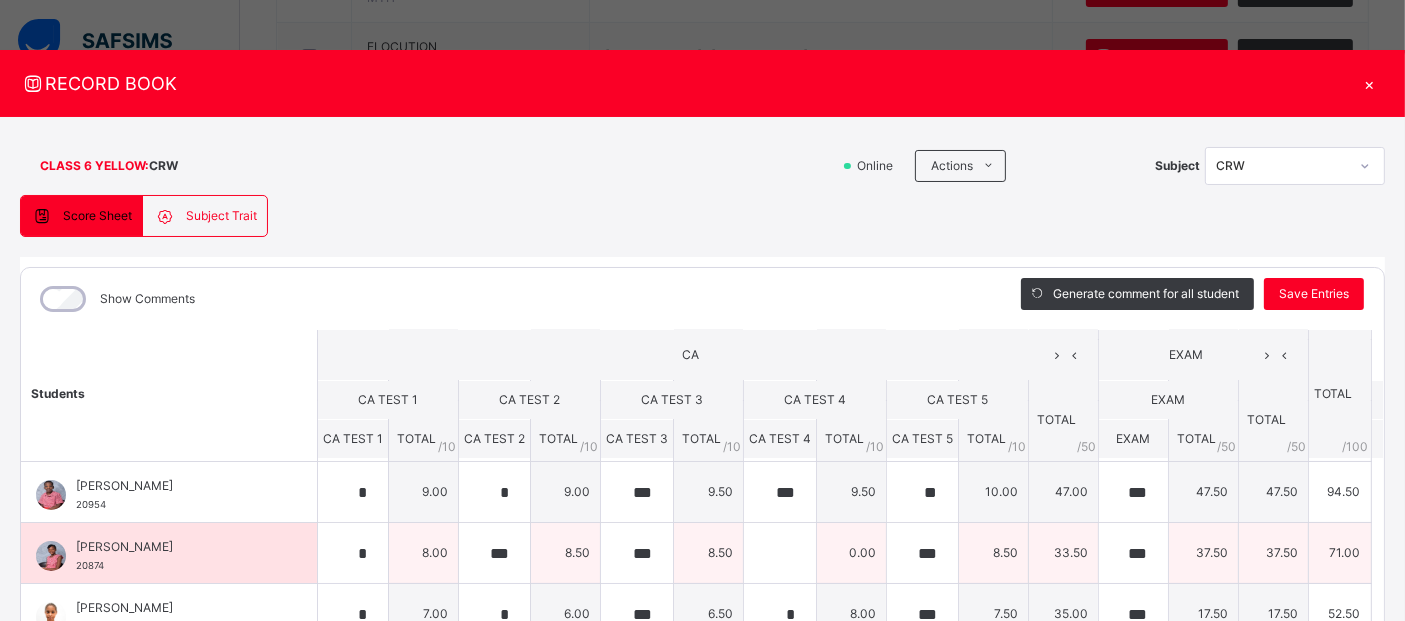 type on "*" 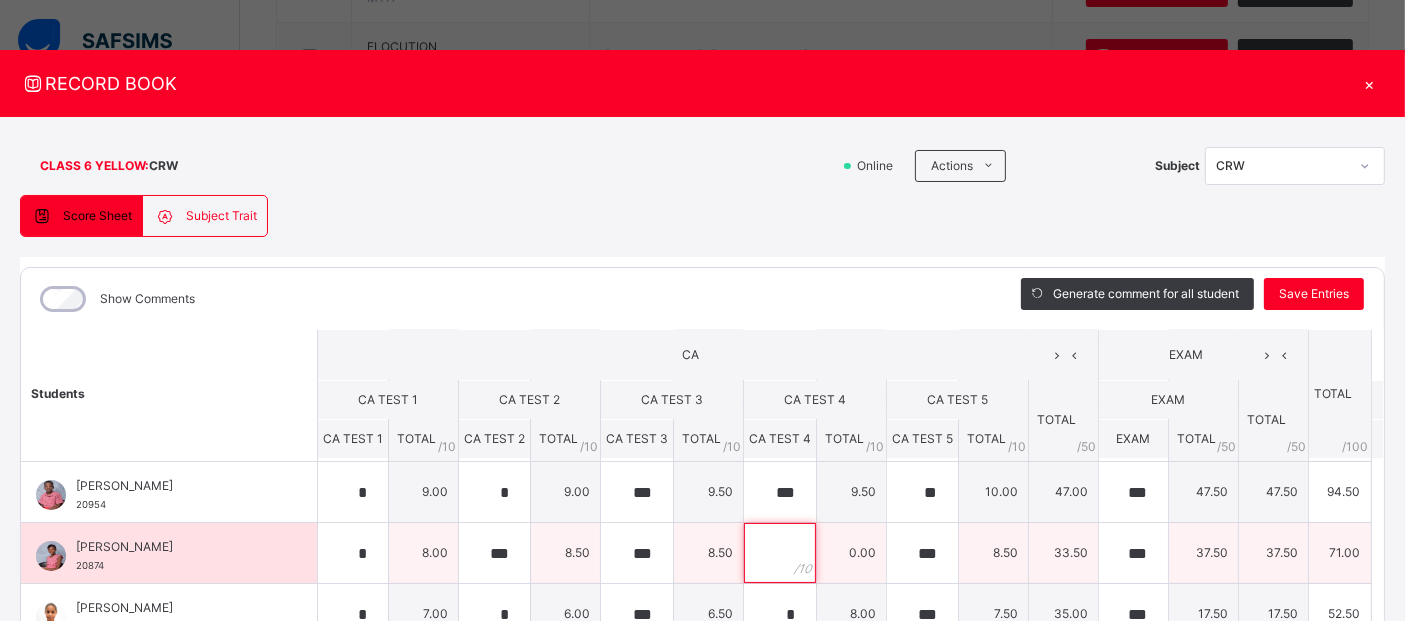 click at bounding box center [780, 553] 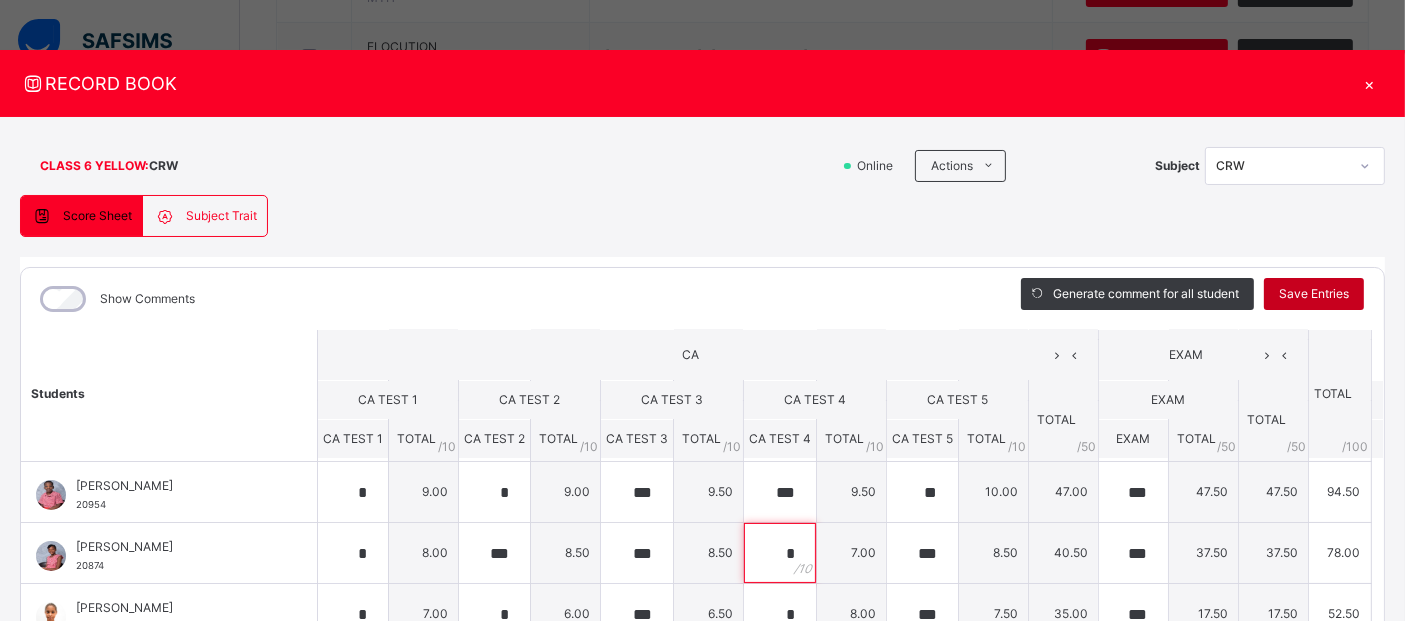 type on "*" 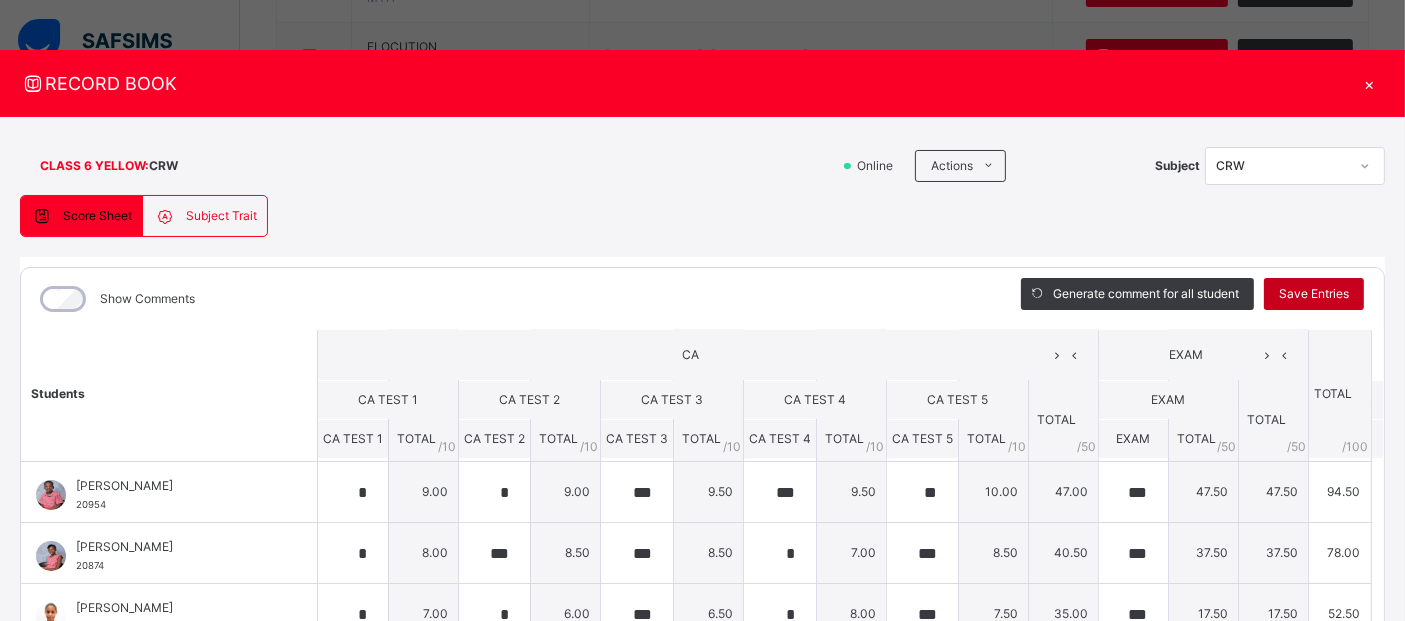 click on "Save Entries" at bounding box center [1314, 294] 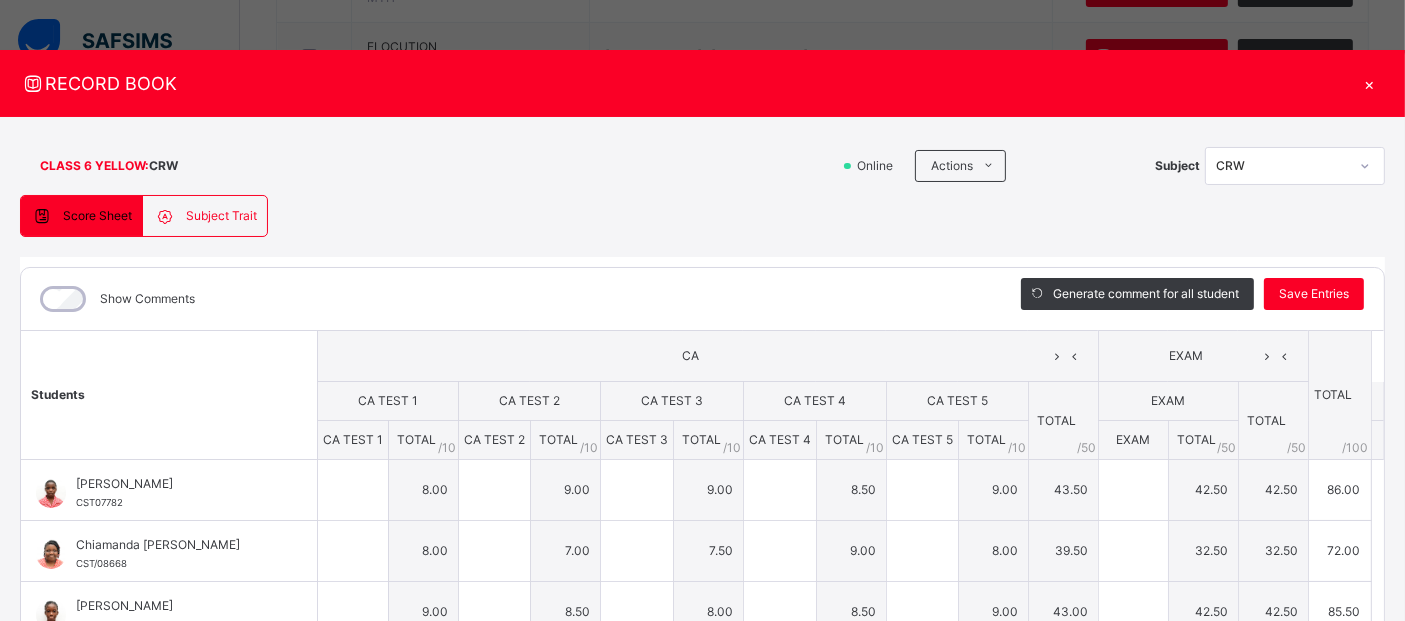type on "*" 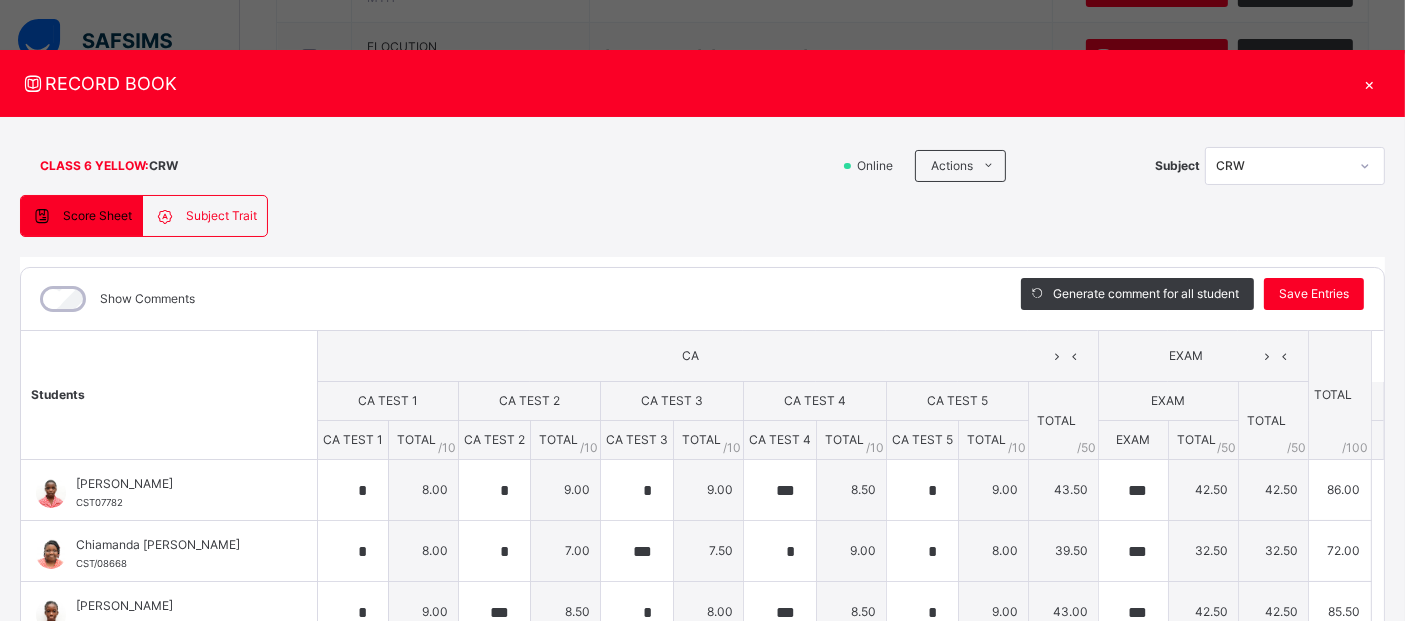 type on "*" 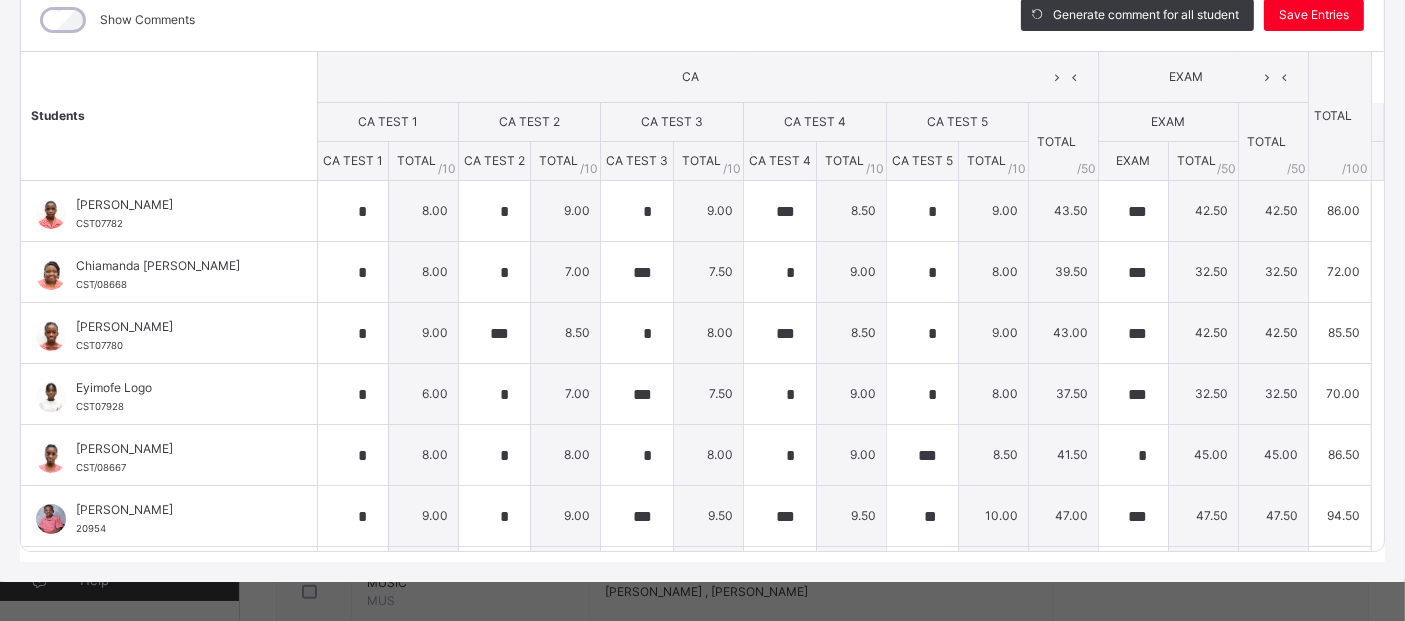 scroll, scrollTop: 288, scrollLeft: 0, axis: vertical 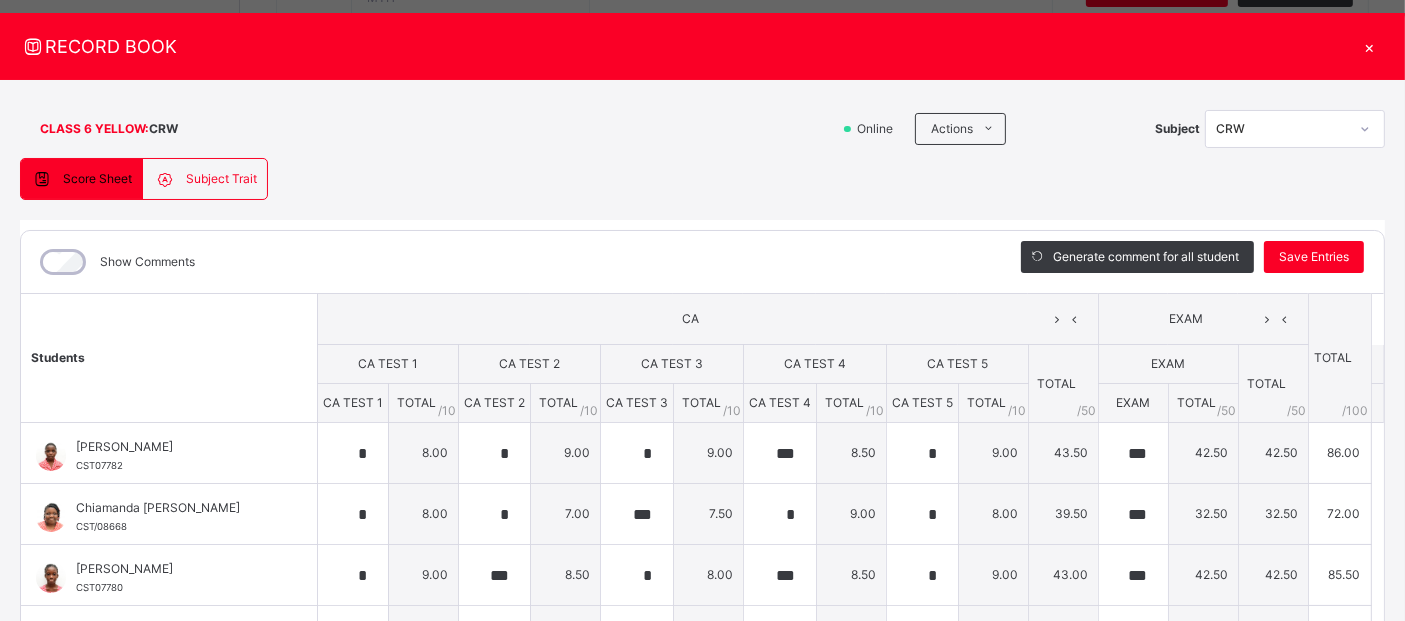 click 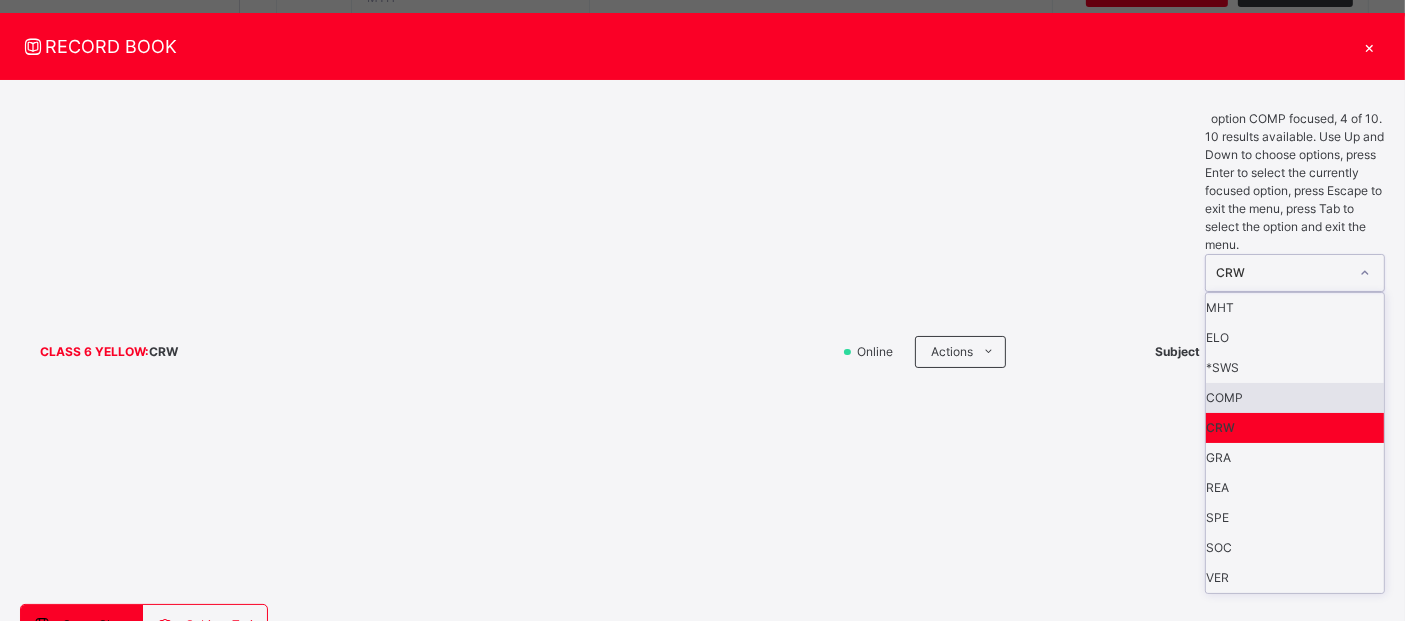 click on "COMP" at bounding box center (1295, 398) 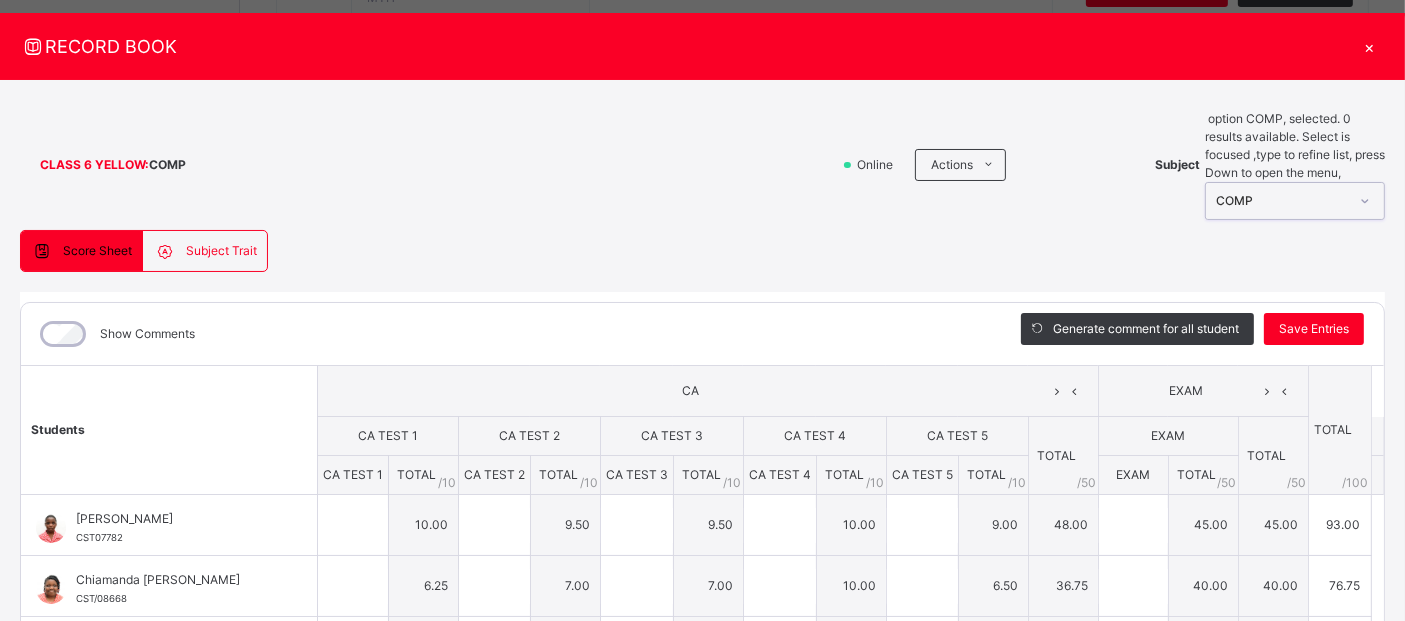 type on "**" 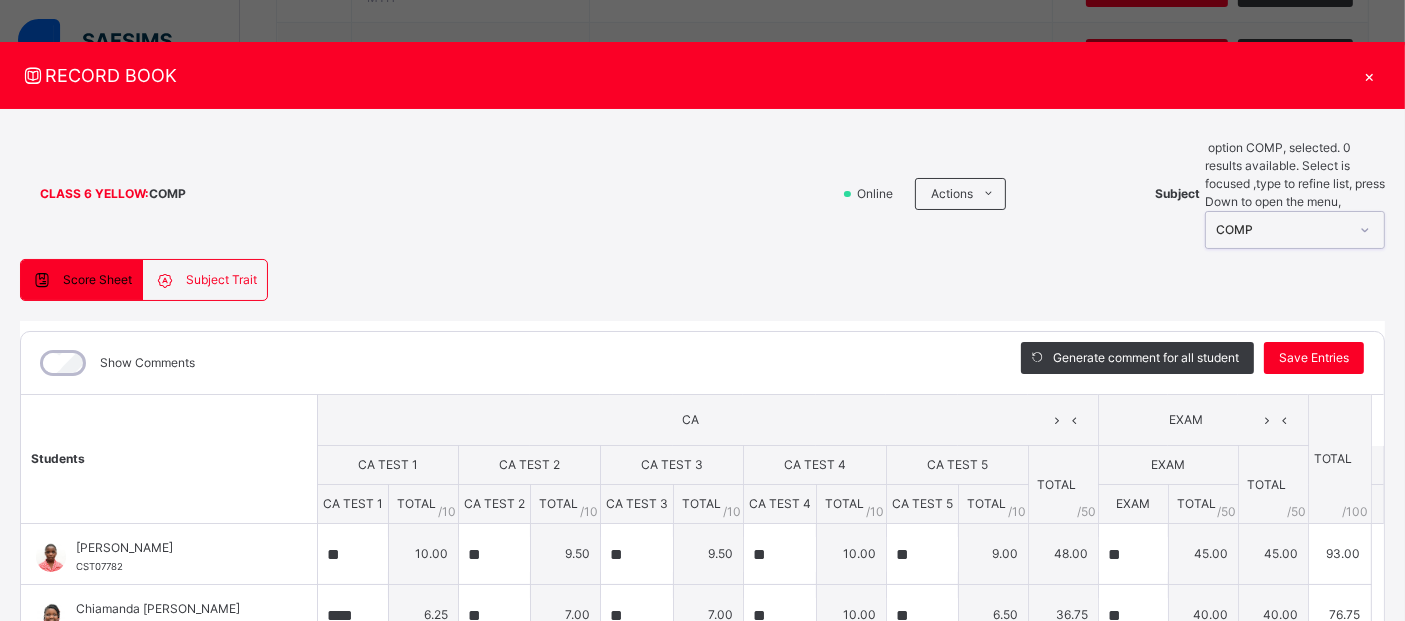 scroll, scrollTop: 0, scrollLeft: 0, axis: both 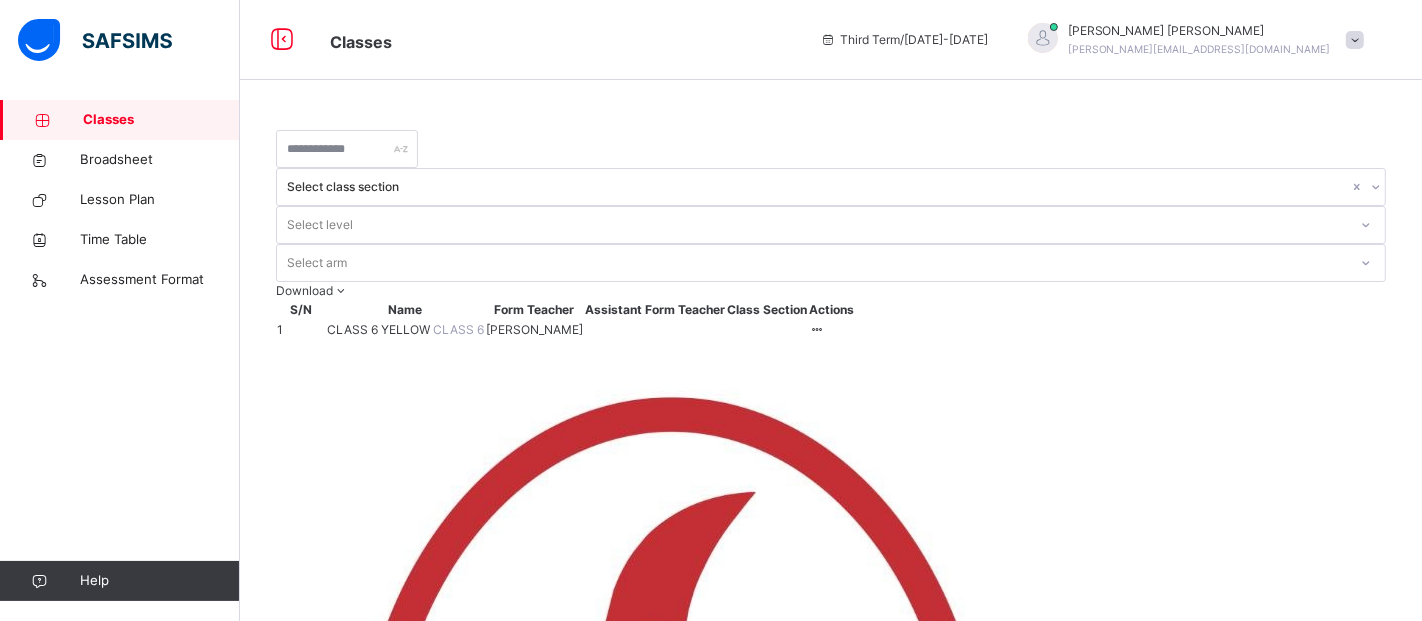 click on "CLASS 6   YELLOW   CLASS 6" at bounding box center (405, 330) 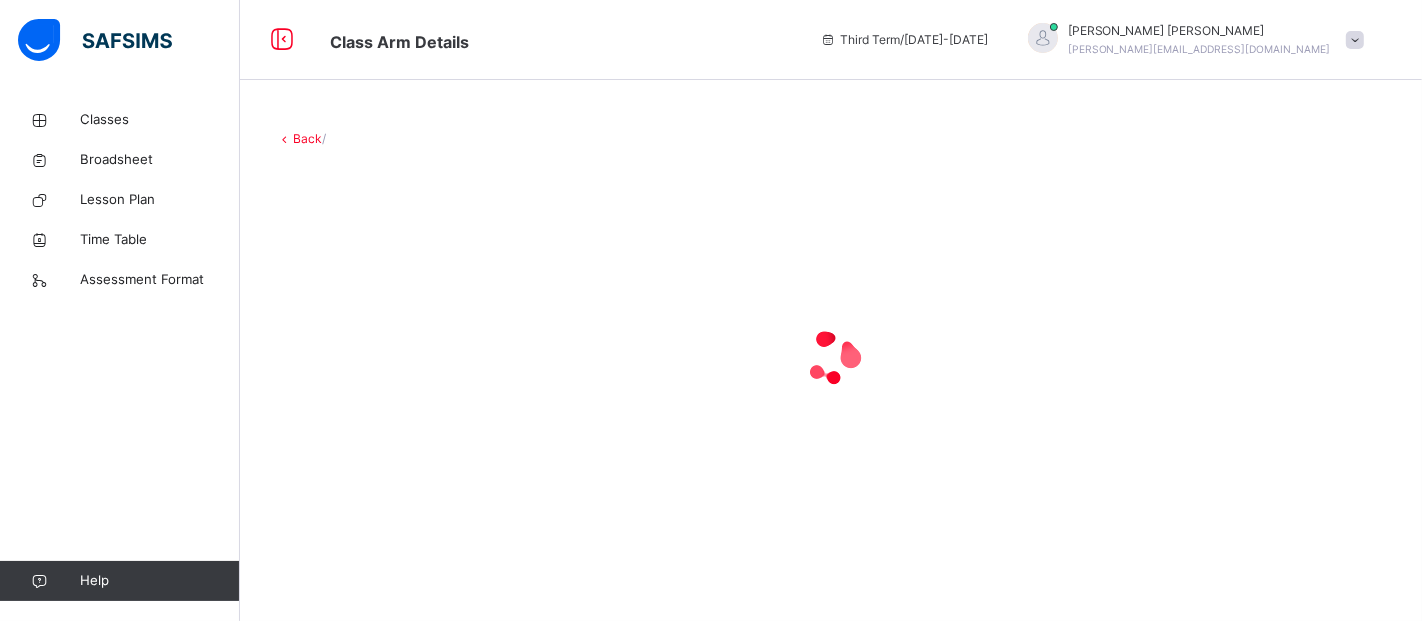 click at bounding box center [831, 358] 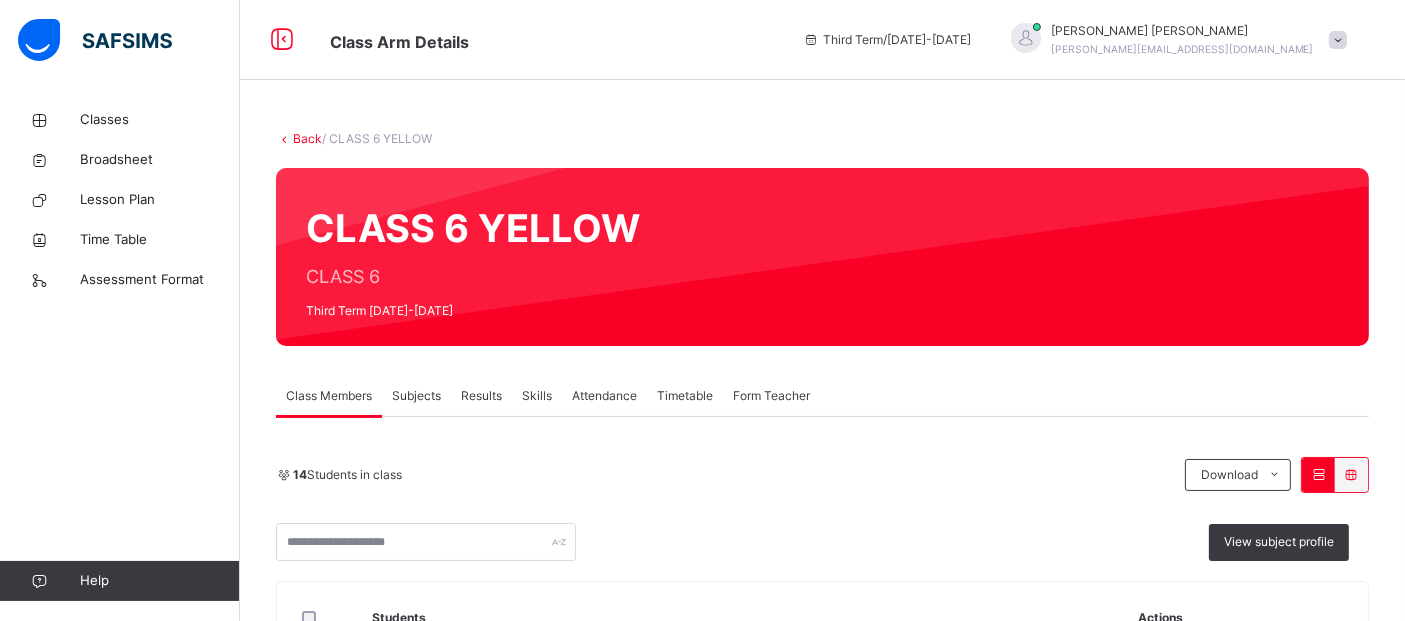 click on "Results" at bounding box center [481, 396] 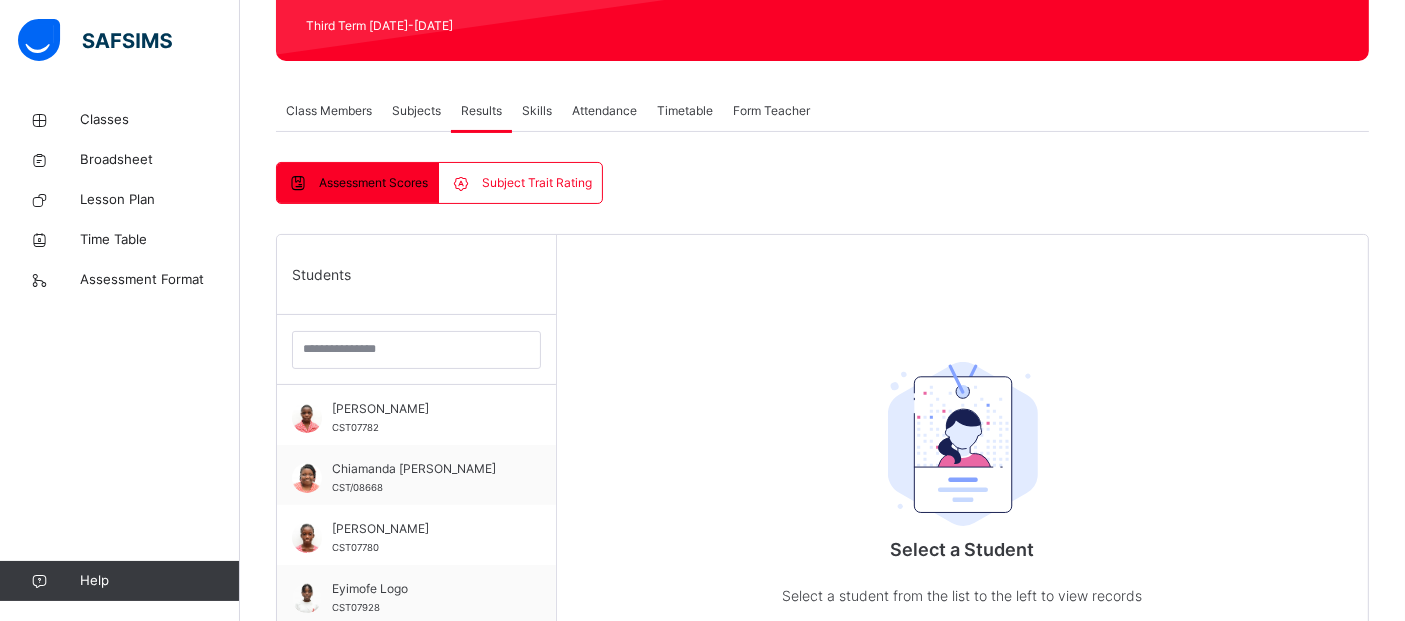 scroll, scrollTop: 289, scrollLeft: 0, axis: vertical 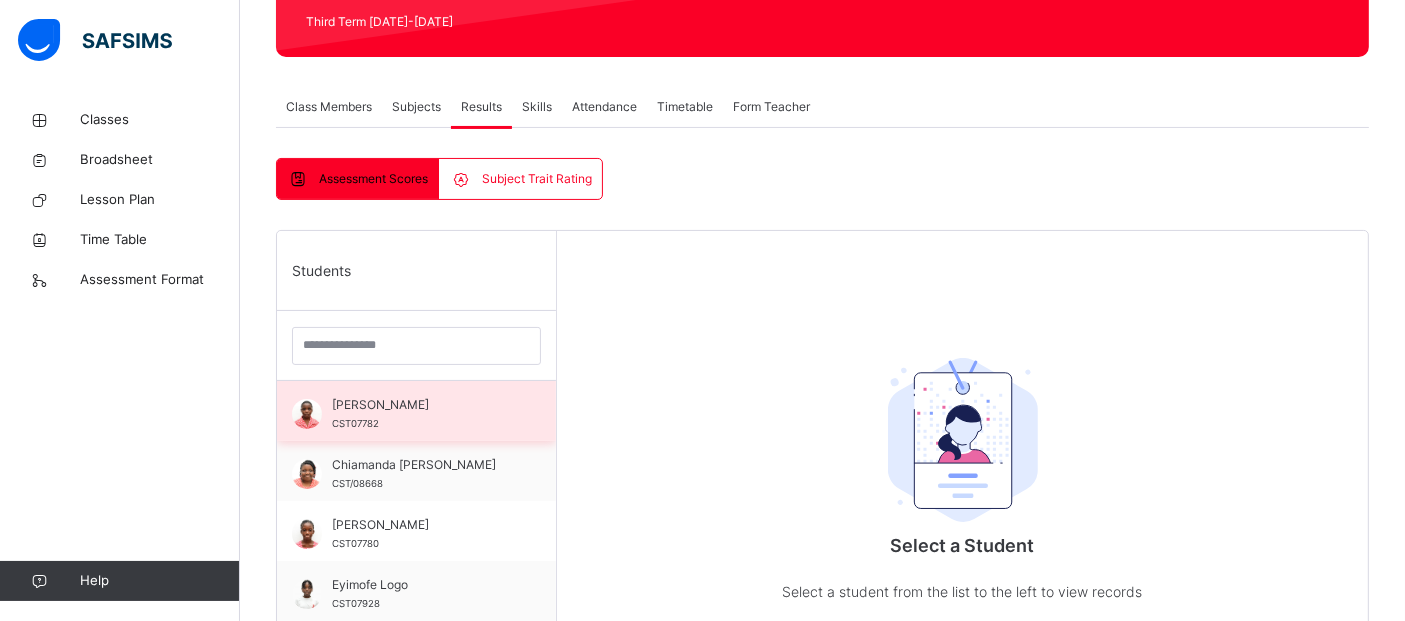 click on "Adeiza  Idawu CST07782" at bounding box center (421, 414) 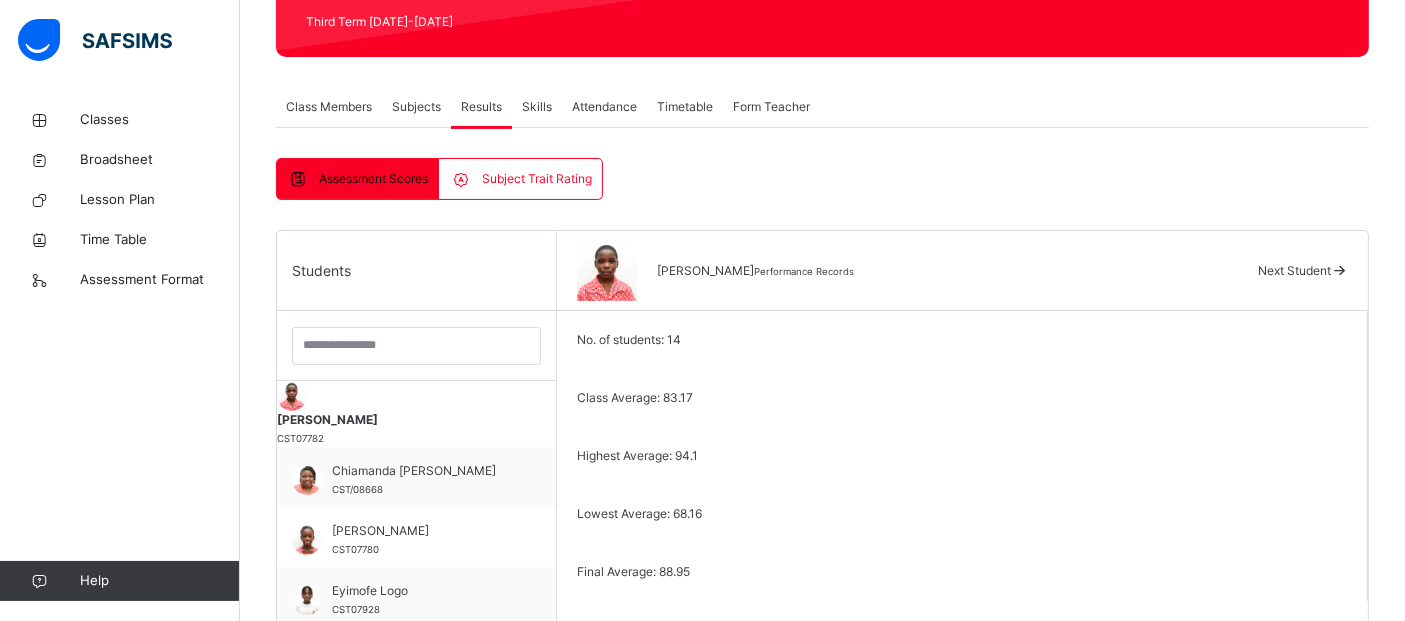 drag, startPoint x: 1403, startPoint y: 132, endPoint x: 1397, endPoint y: 175, distance: 43.416588 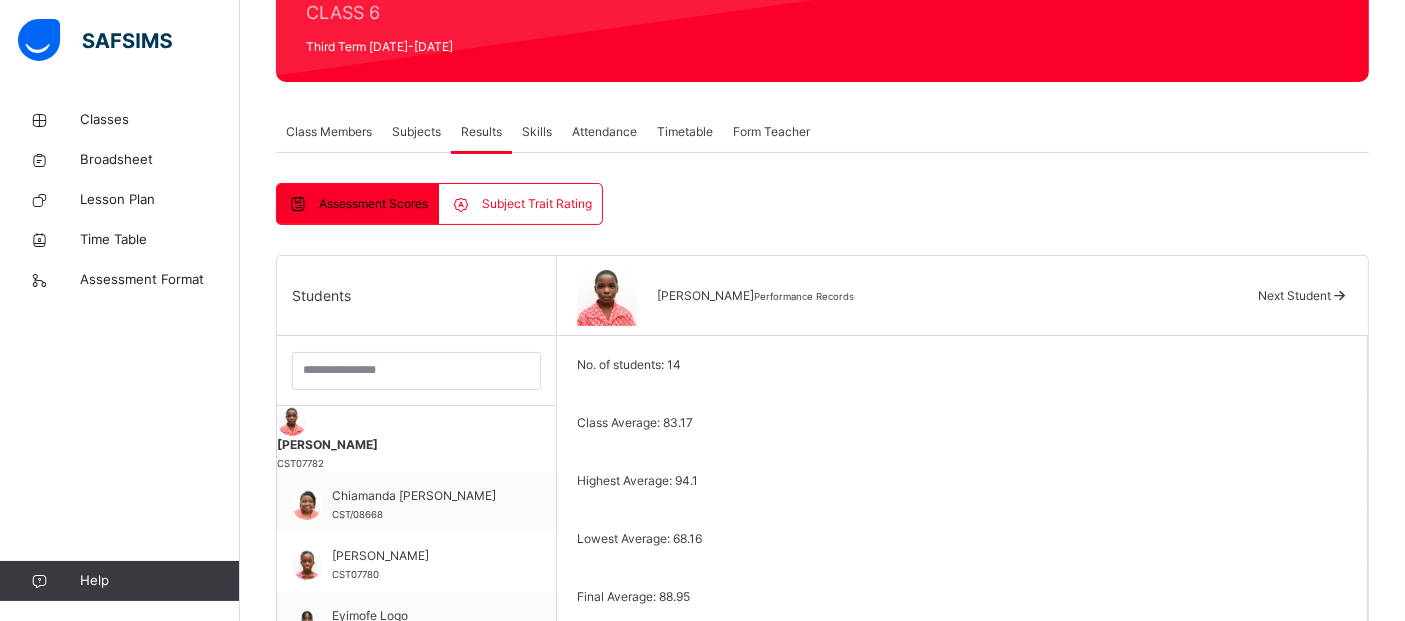 scroll, scrollTop: 268, scrollLeft: 0, axis: vertical 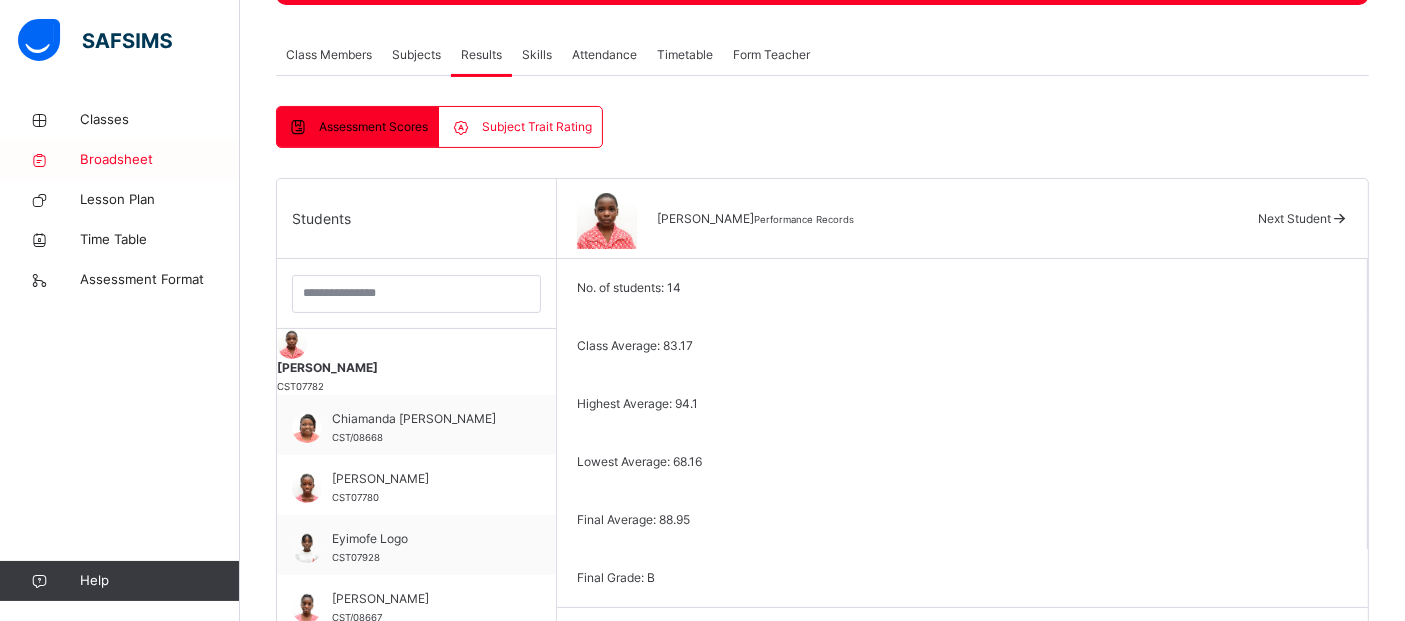 click on "Broadsheet" at bounding box center (160, 160) 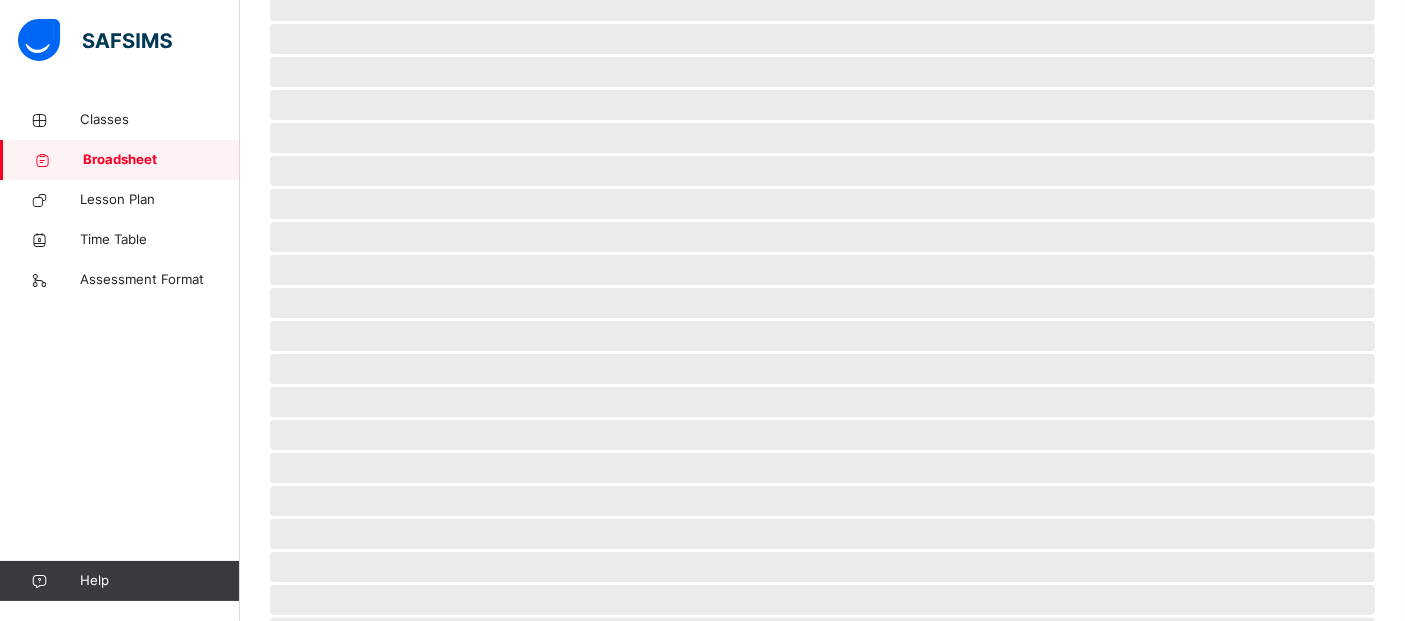 scroll, scrollTop: 0, scrollLeft: 0, axis: both 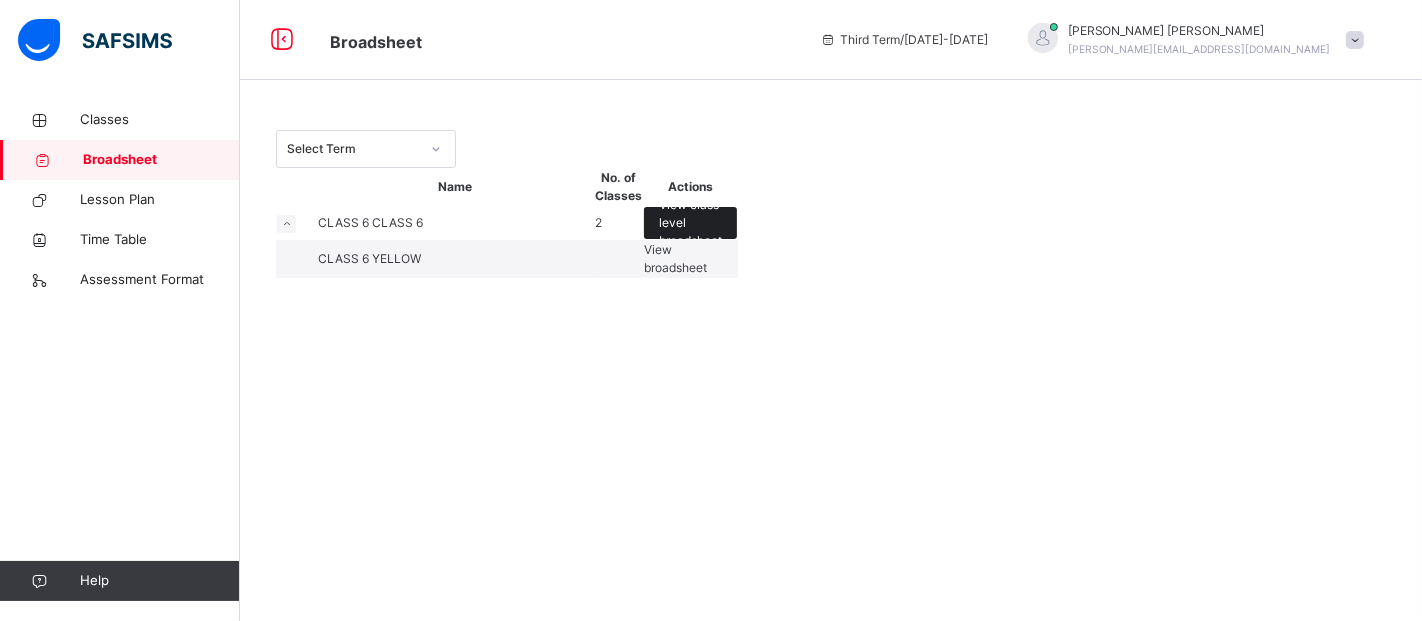 click on "View class level broadsheet" at bounding box center [690, 223] 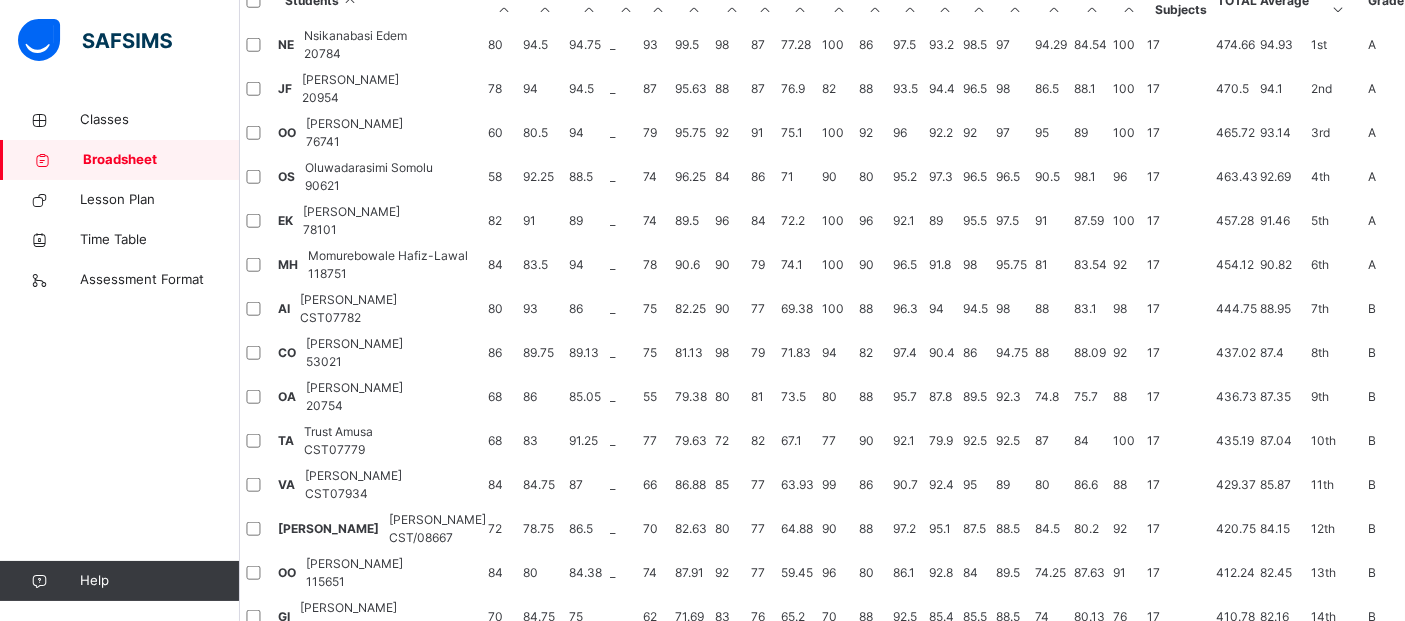 scroll, scrollTop: 1957, scrollLeft: 0, axis: vertical 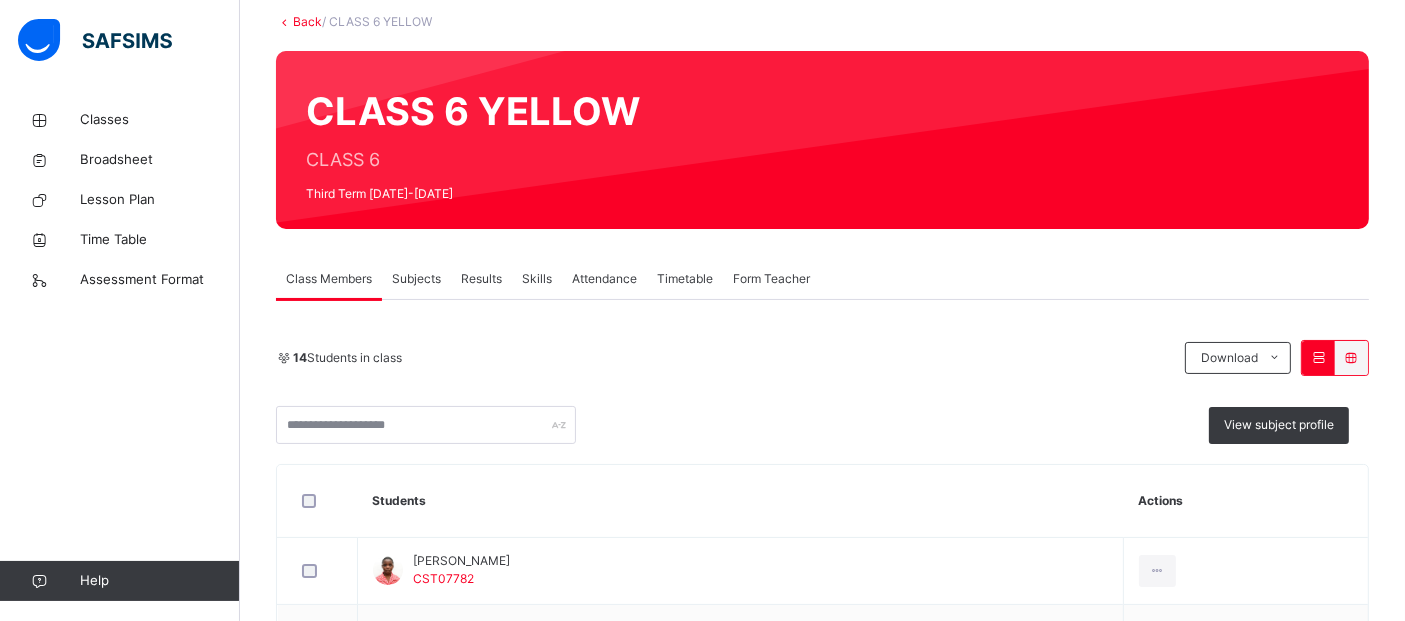 click on "Results" at bounding box center (481, 279) 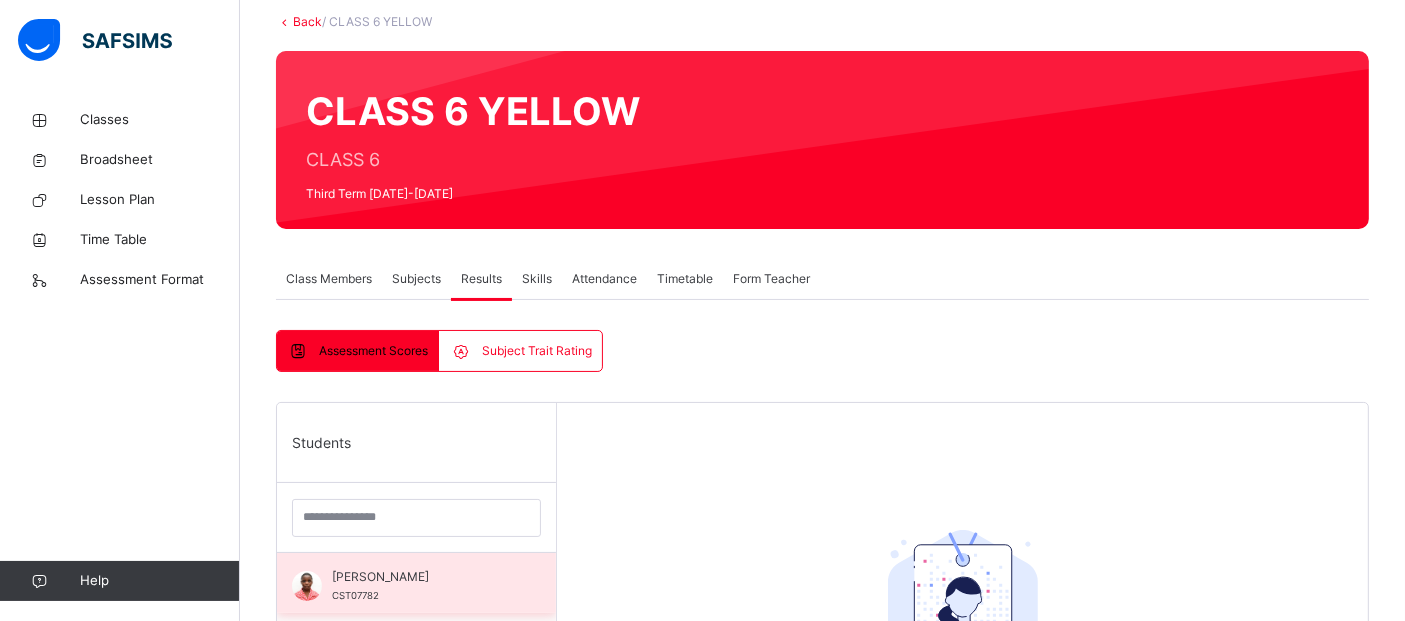 click on "[PERSON_NAME]" at bounding box center (421, 577) 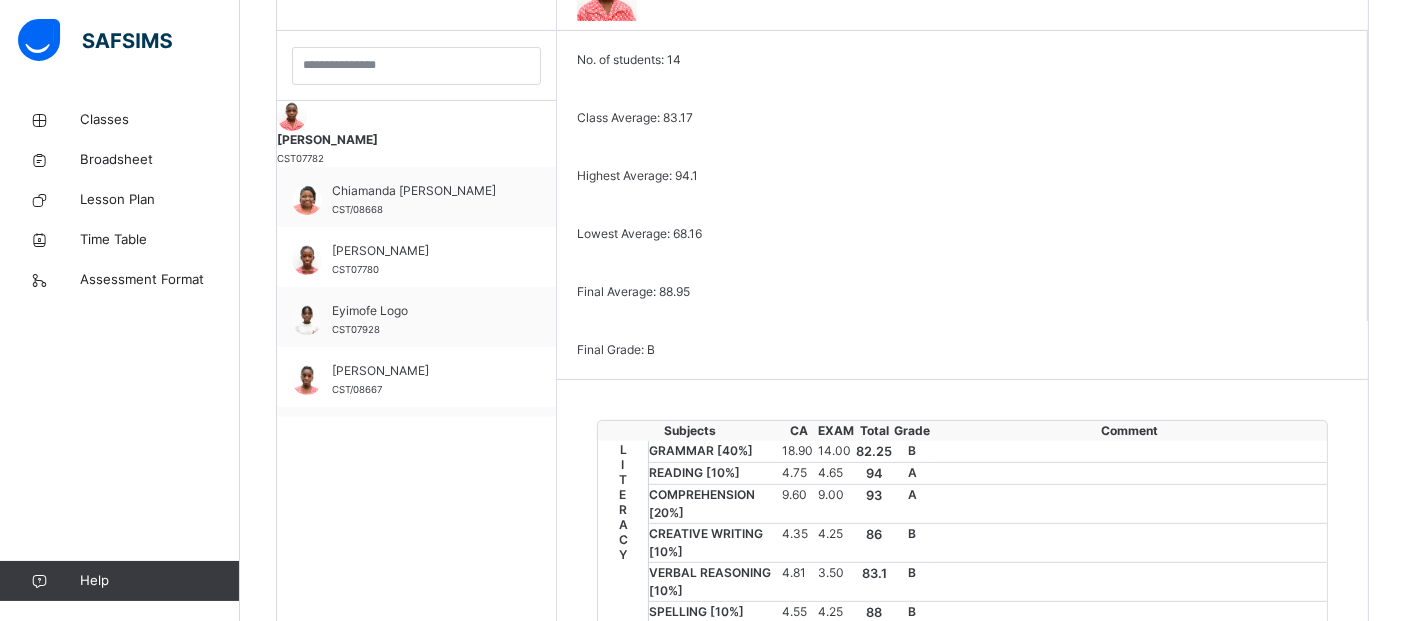 scroll, scrollTop: 577, scrollLeft: 0, axis: vertical 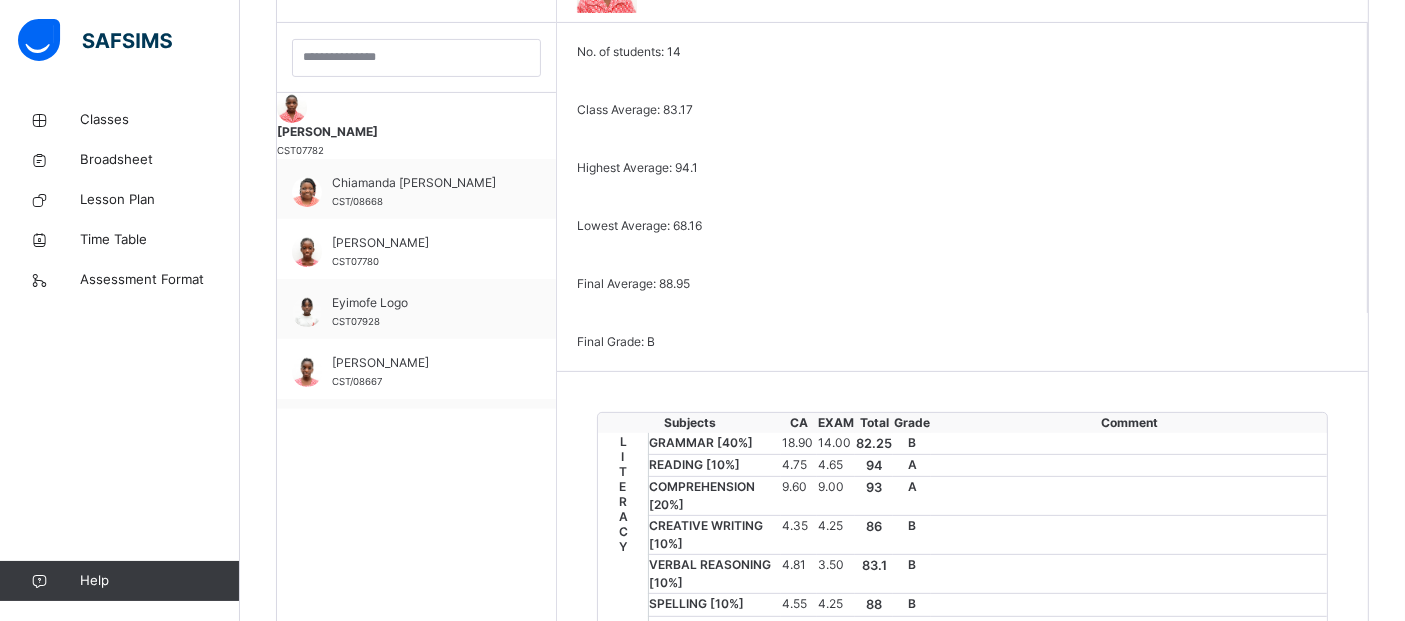 drag, startPoint x: 1391, startPoint y: 229, endPoint x: 1386, endPoint y: 263, distance: 34.36568 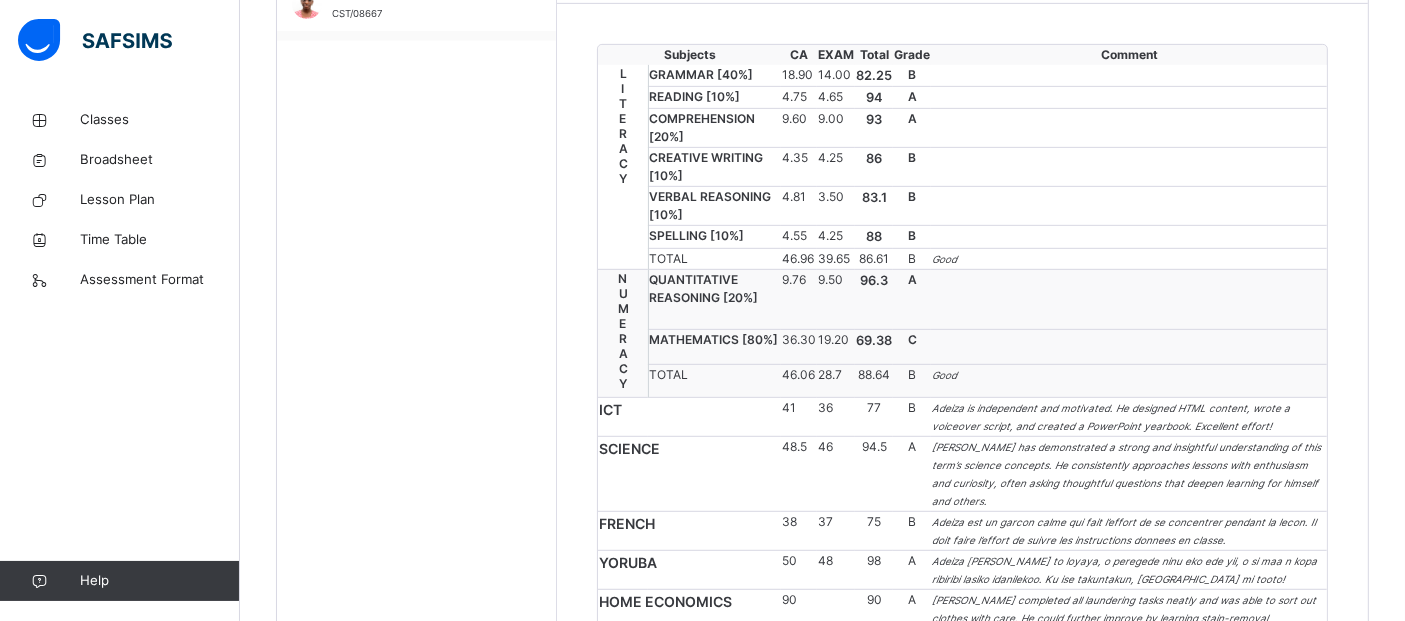scroll, scrollTop: 978, scrollLeft: 0, axis: vertical 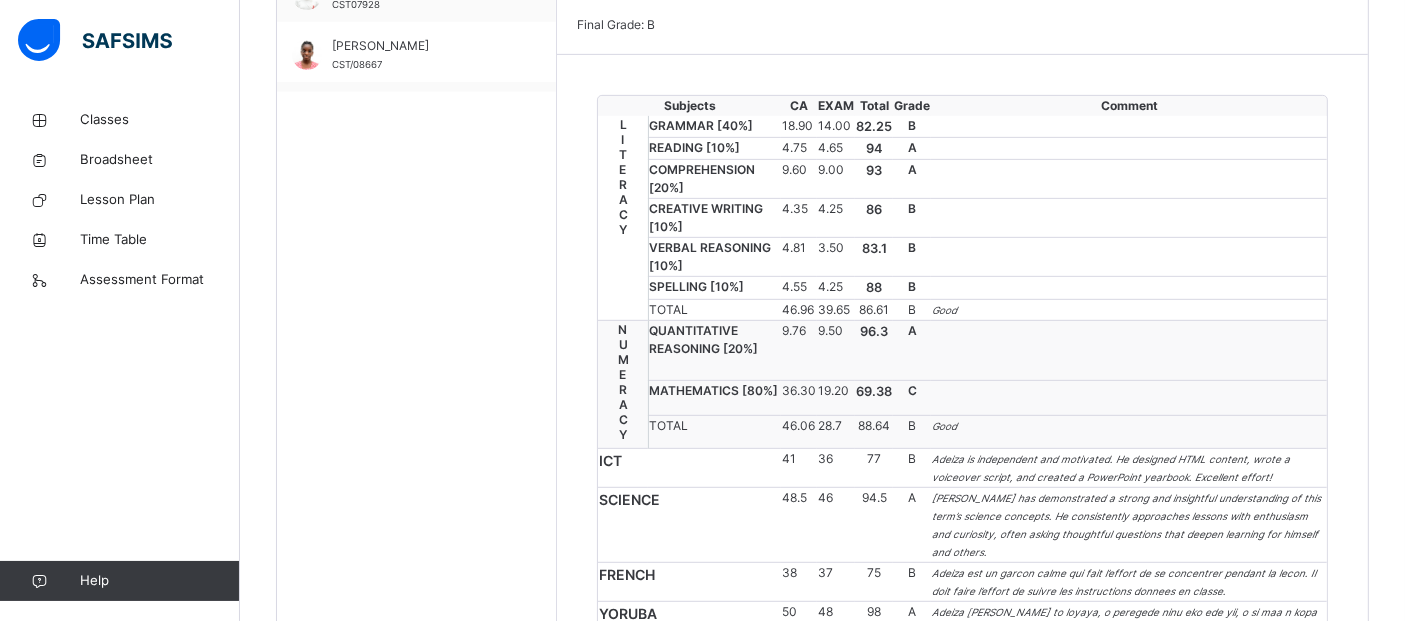 drag, startPoint x: 1386, startPoint y: 281, endPoint x: 1391, endPoint y: 191, distance: 90.13878 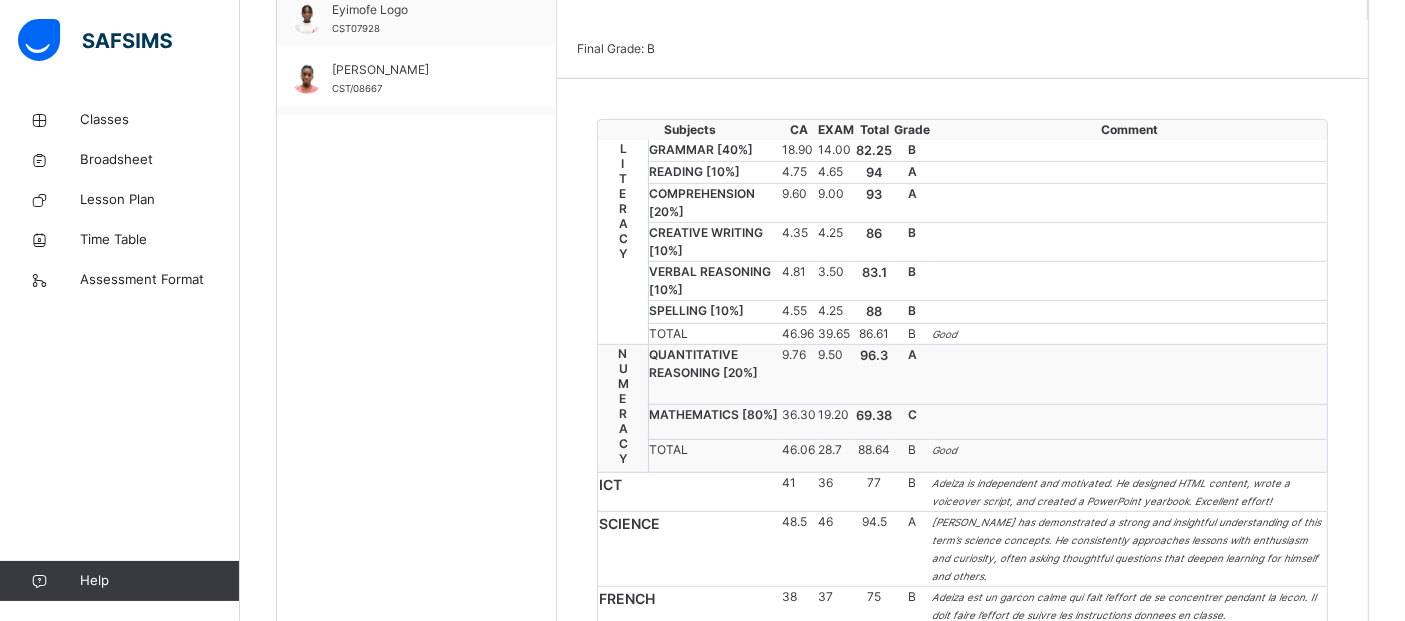 scroll, scrollTop: 874, scrollLeft: 0, axis: vertical 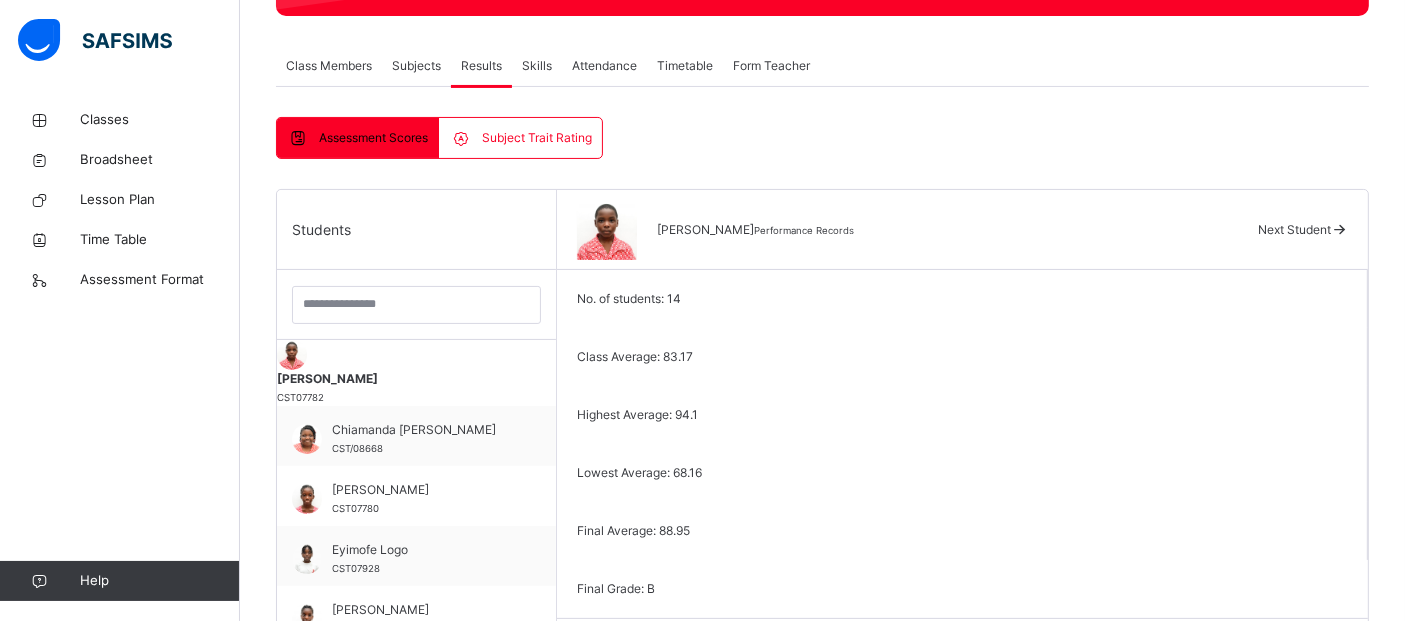 click at bounding box center [1339, 229] 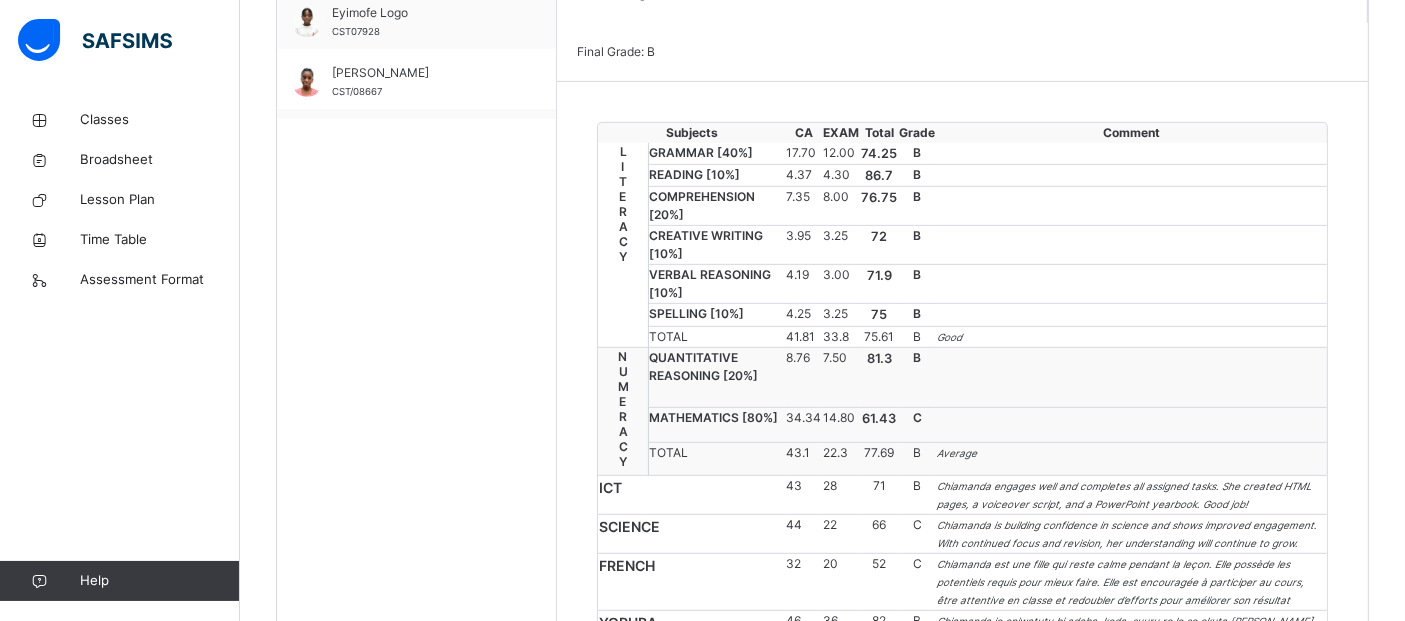 scroll, scrollTop: 871, scrollLeft: 0, axis: vertical 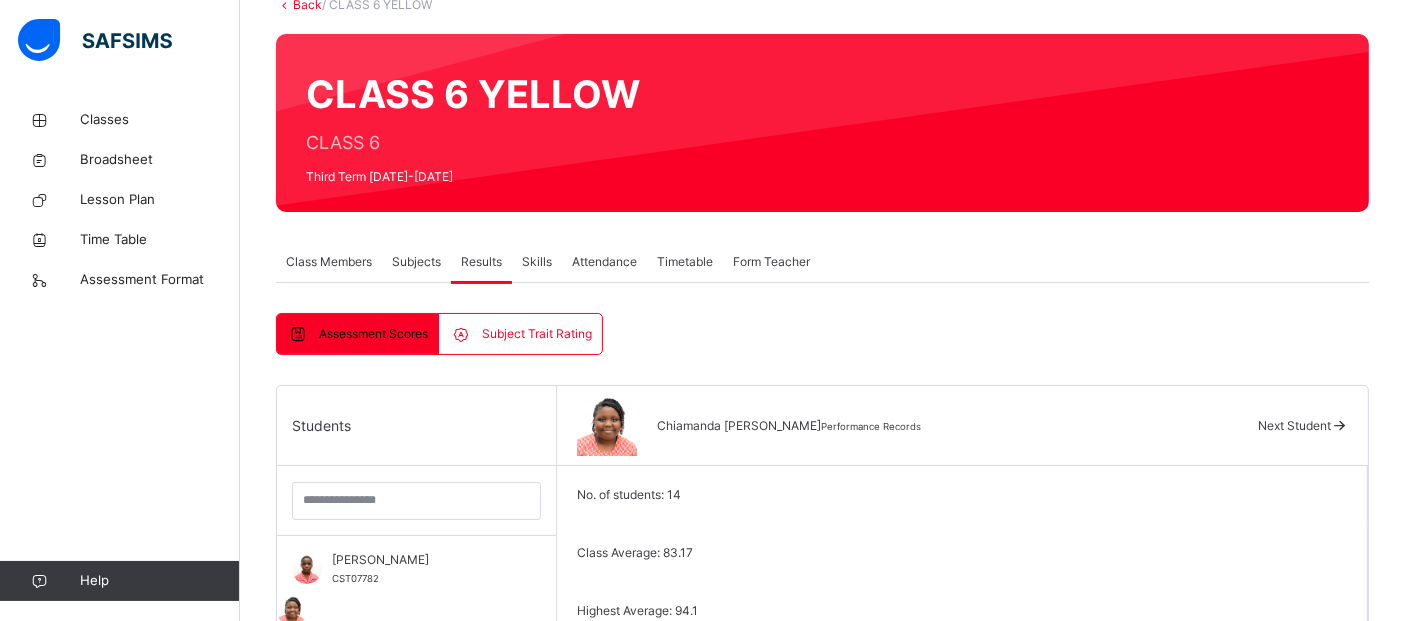 click at bounding box center (1339, 425) 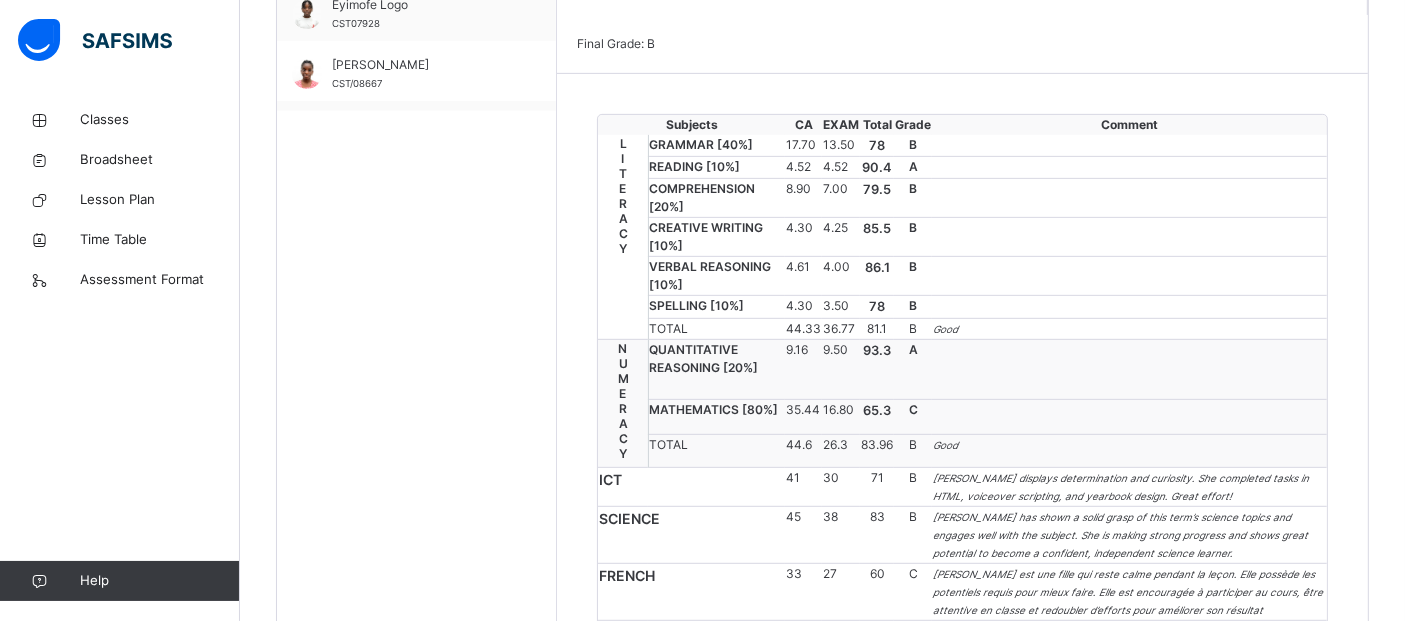 scroll, scrollTop: 882, scrollLeft: 0, axis: vertical 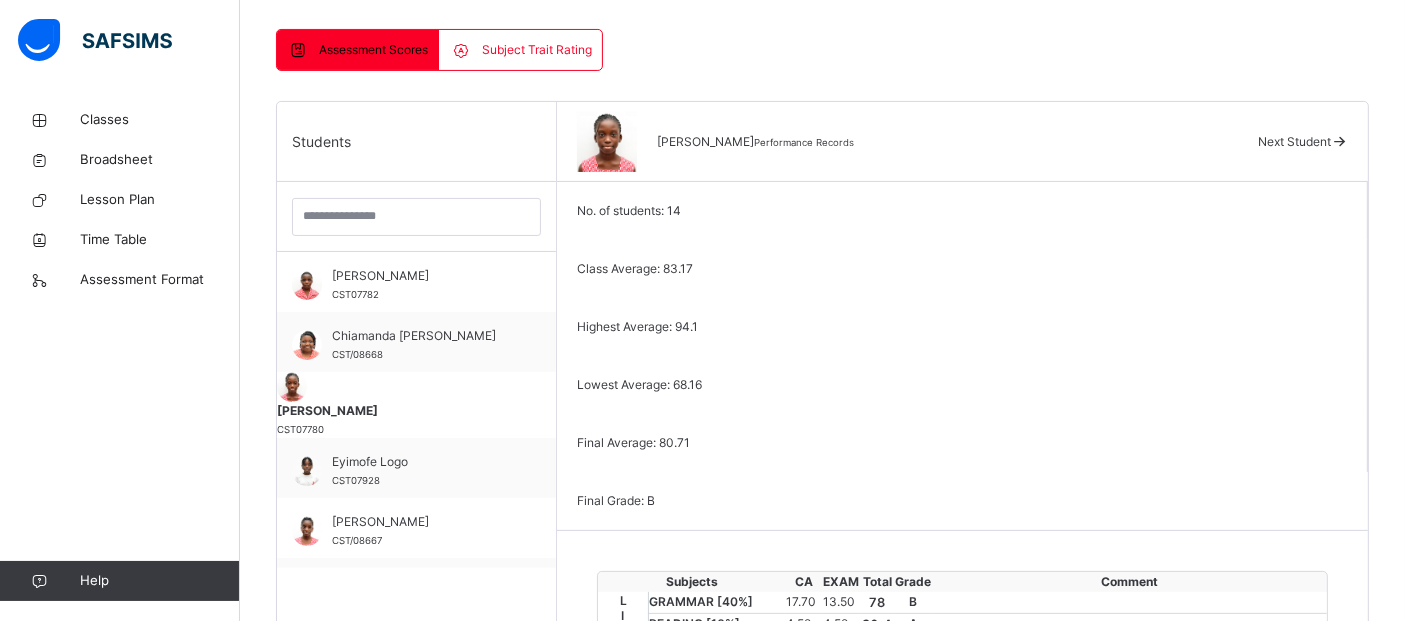 click at bounding box center [1339, 141] 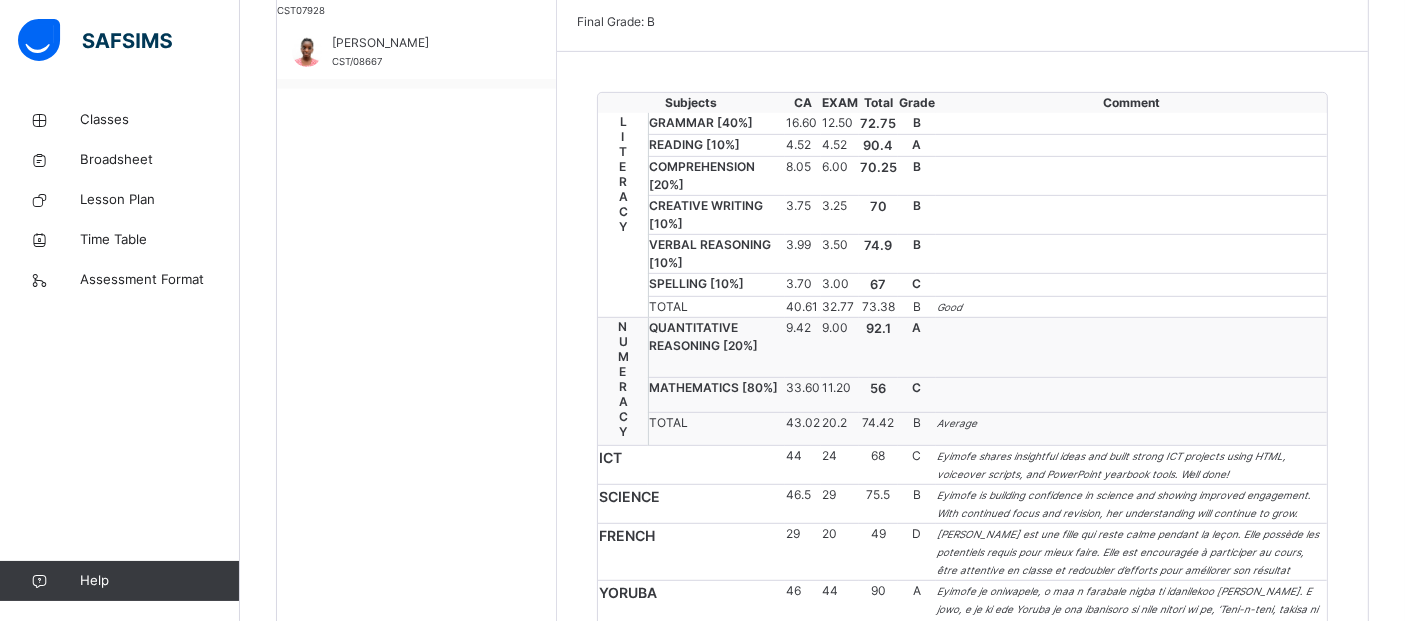 scroll, scrollTop: 908, scrollLeft: 0, axis: vertical 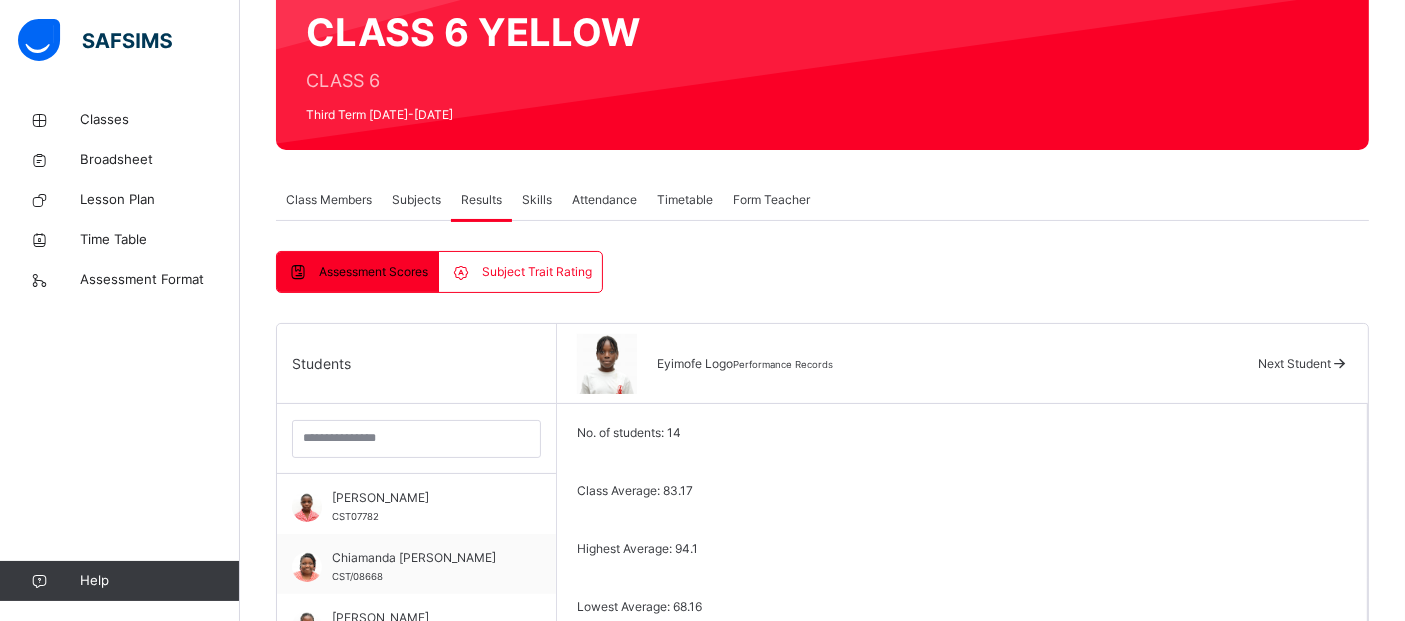 click on "Next Student" at bounding box center (1294, 363) 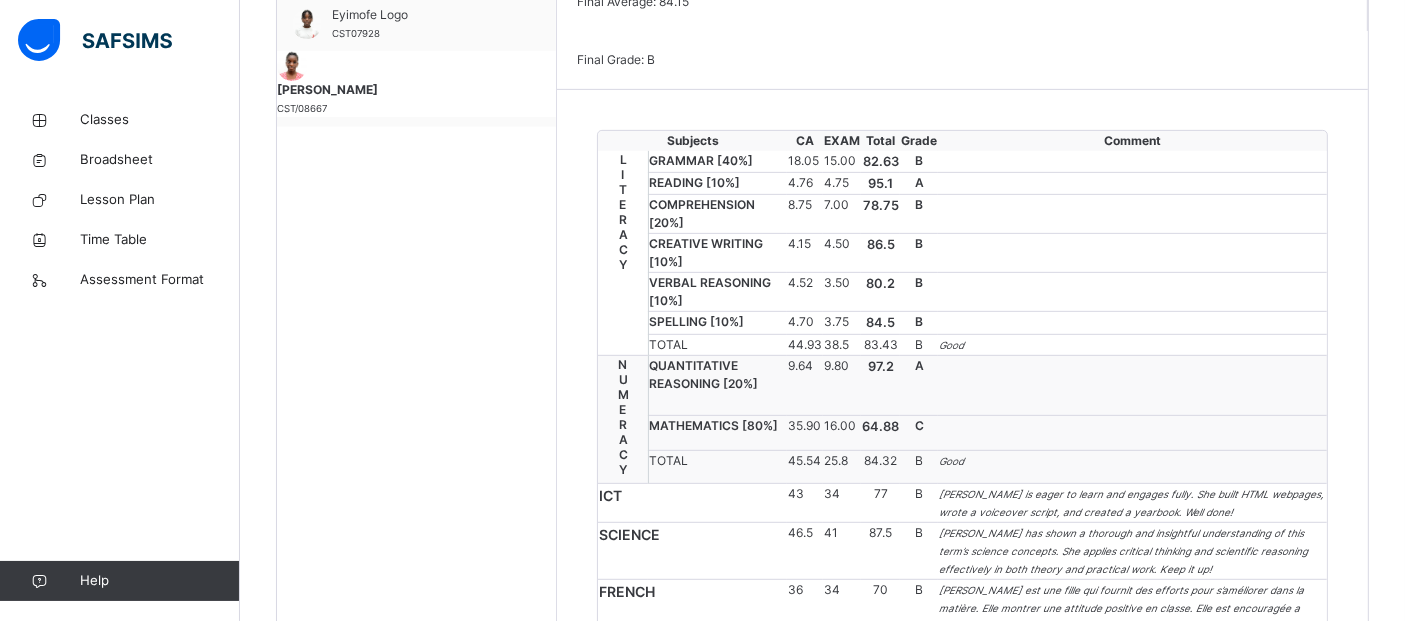 scroll, scrollTop: 894, scrollLeft: 0, axis: vertical 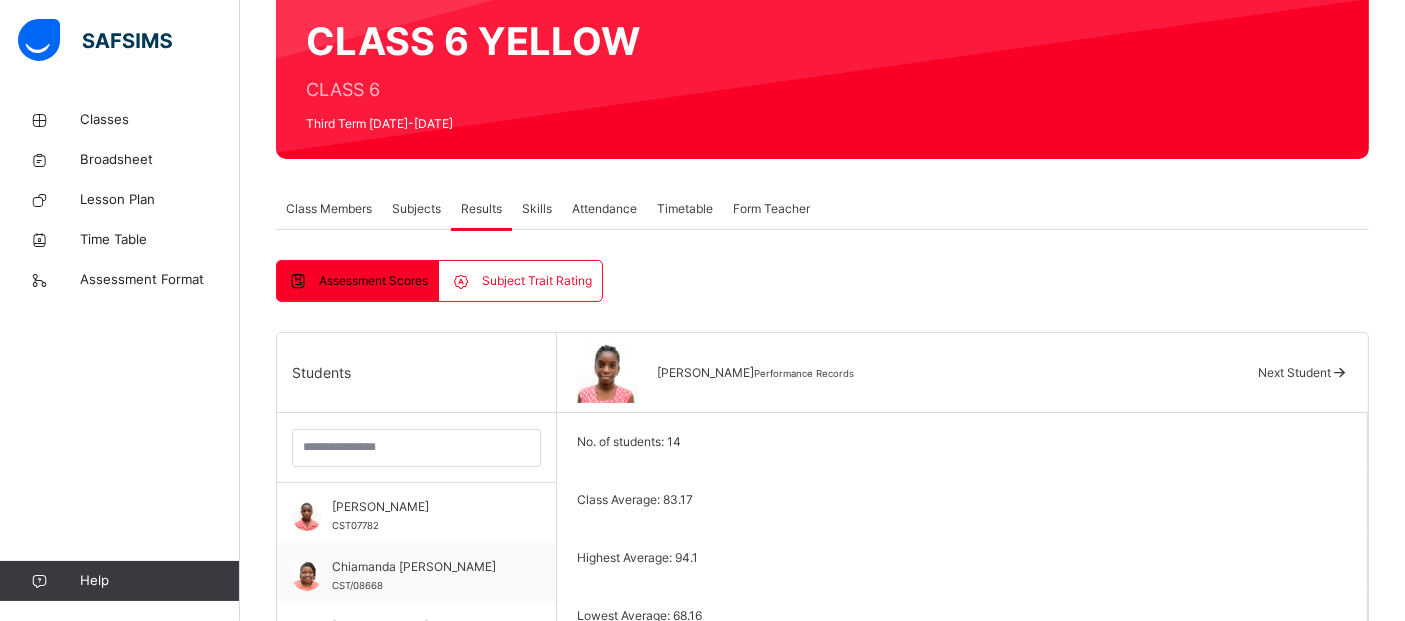 click at bounding box center (1339, 372) 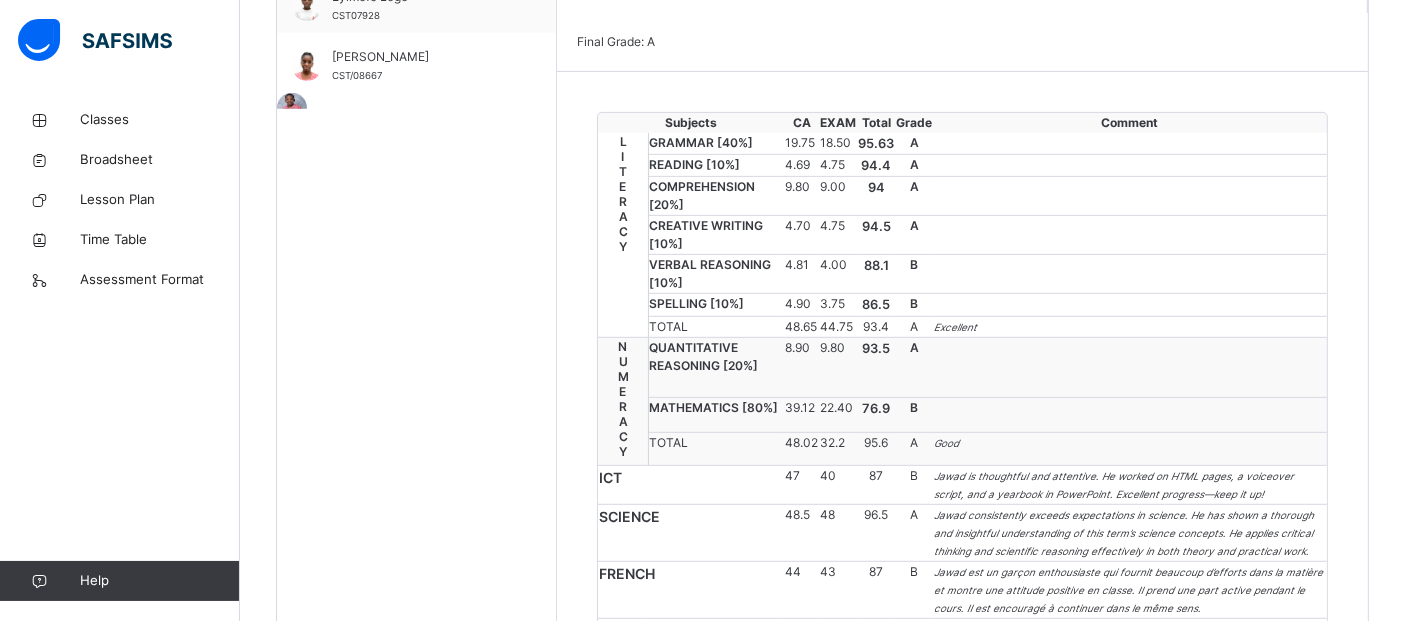 scroll, scrollTop: 892, scrollLeft: 0, axis: vertical 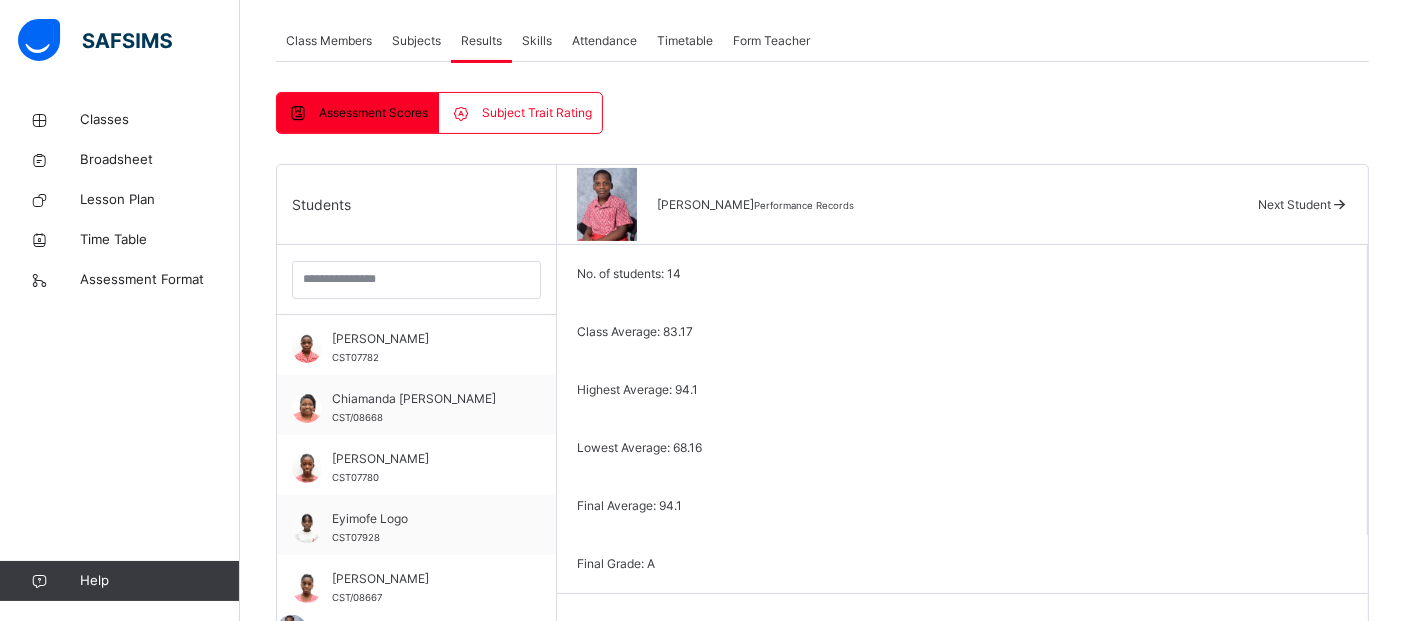 click on "Next Student" at bounding box center (1294, 204) 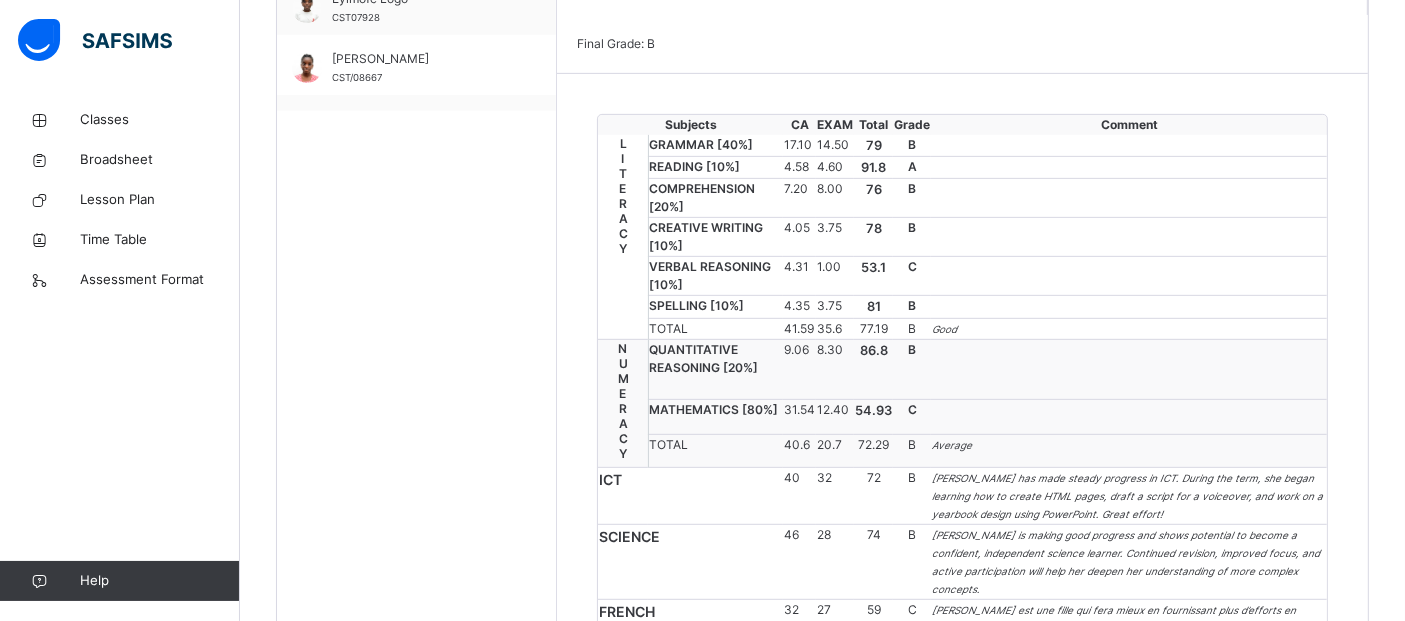scroll, scrollTop: 897, scrollLeft: 0, axis: vertical 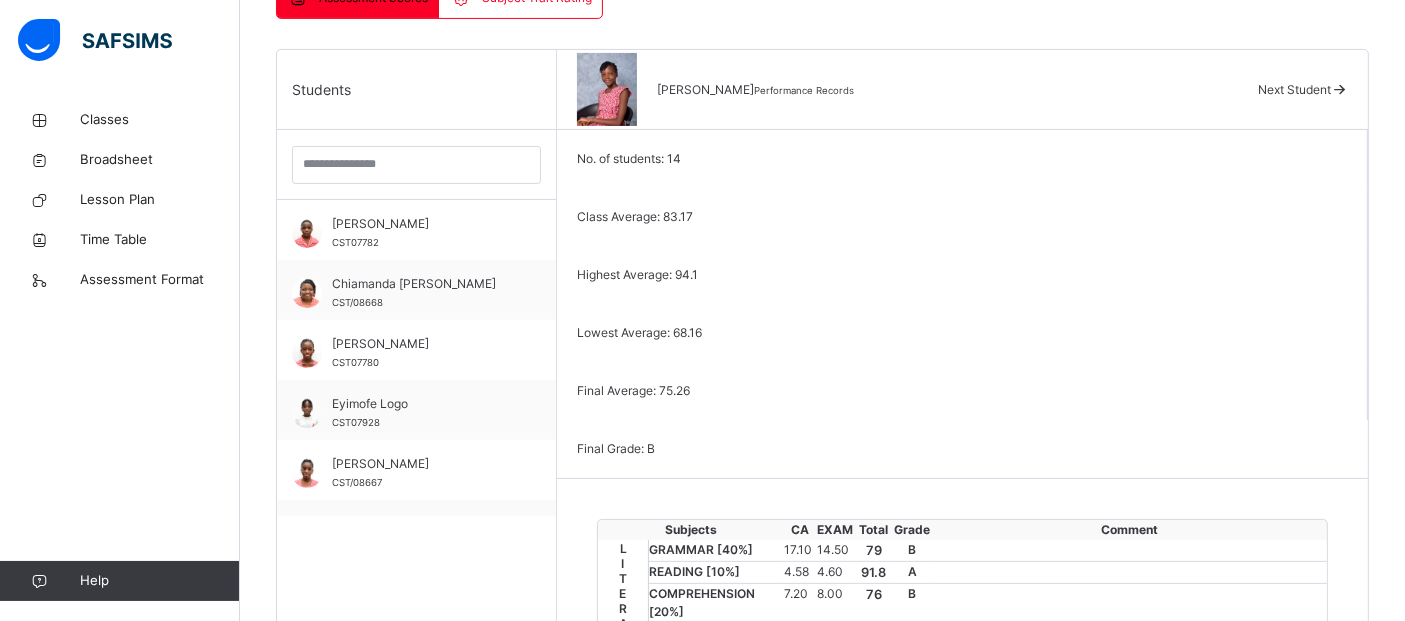 click on "Next Student" at bounding box center [1294, 89] 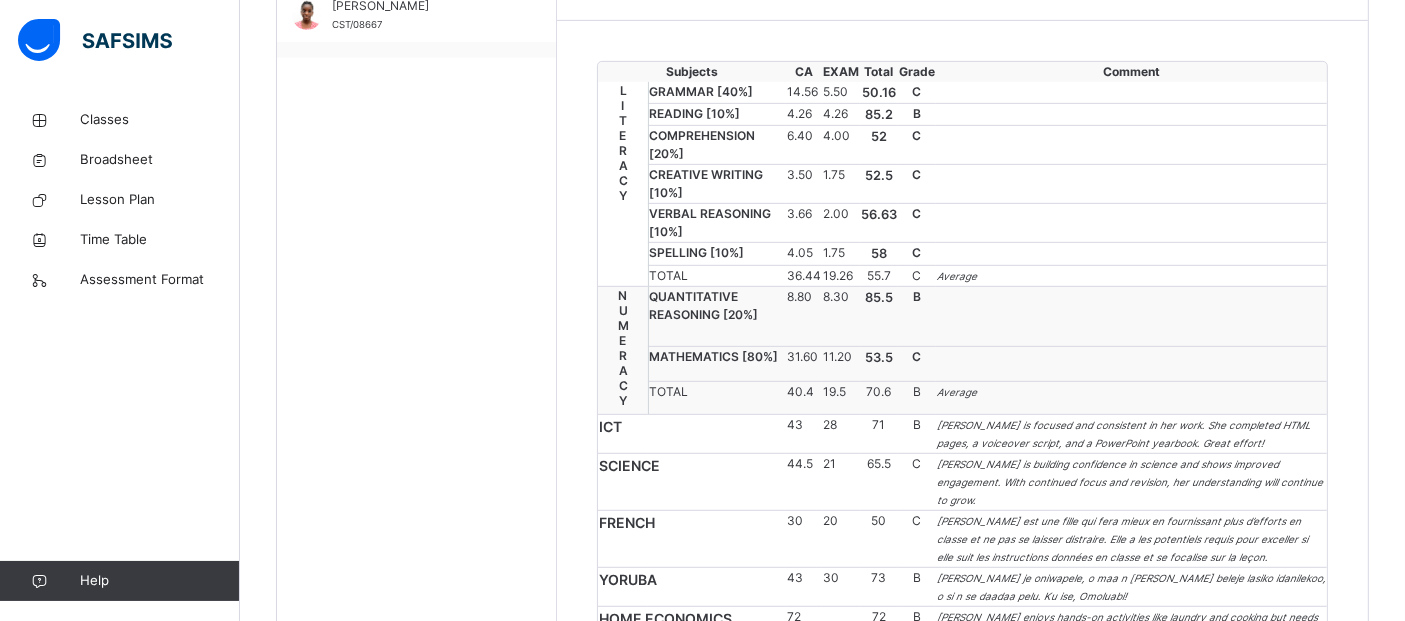 scroll, scrollTop: 934, scrollLeft: 0, axis: vertical 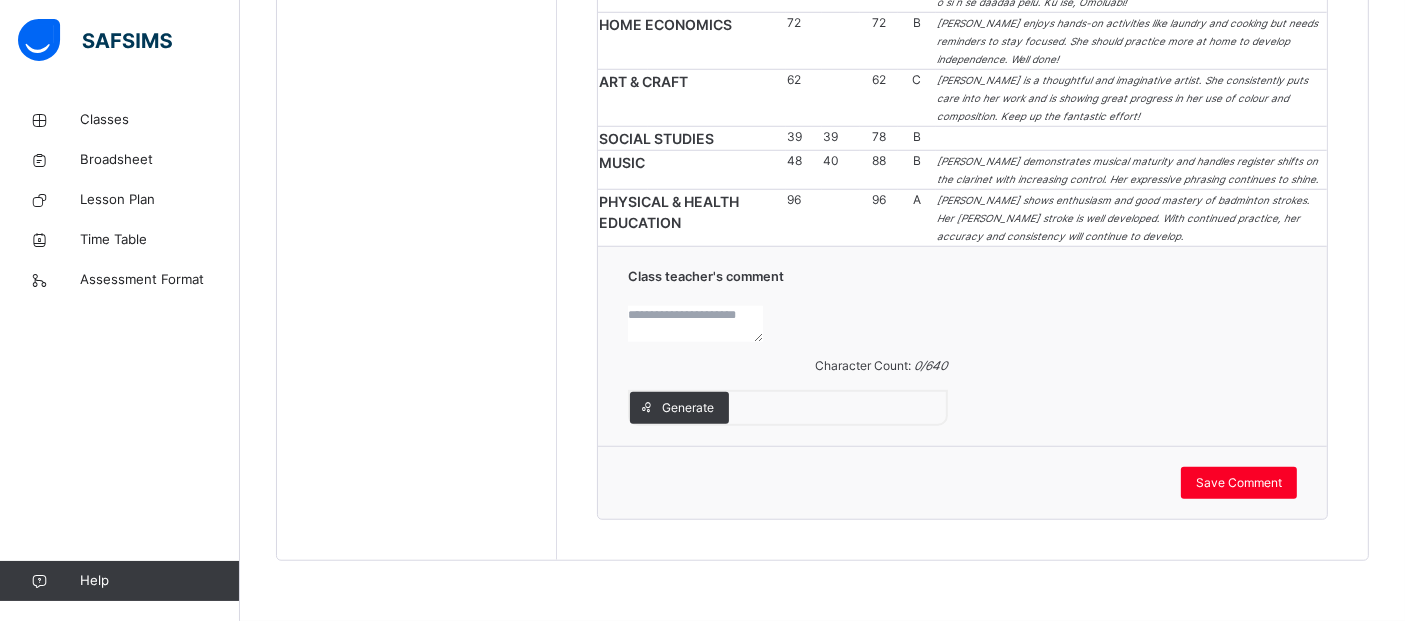 drag, startPoint x: 1404, startPoint y: 391, endPoint x: 1416, endPoint y: 298, distance: 93.770996 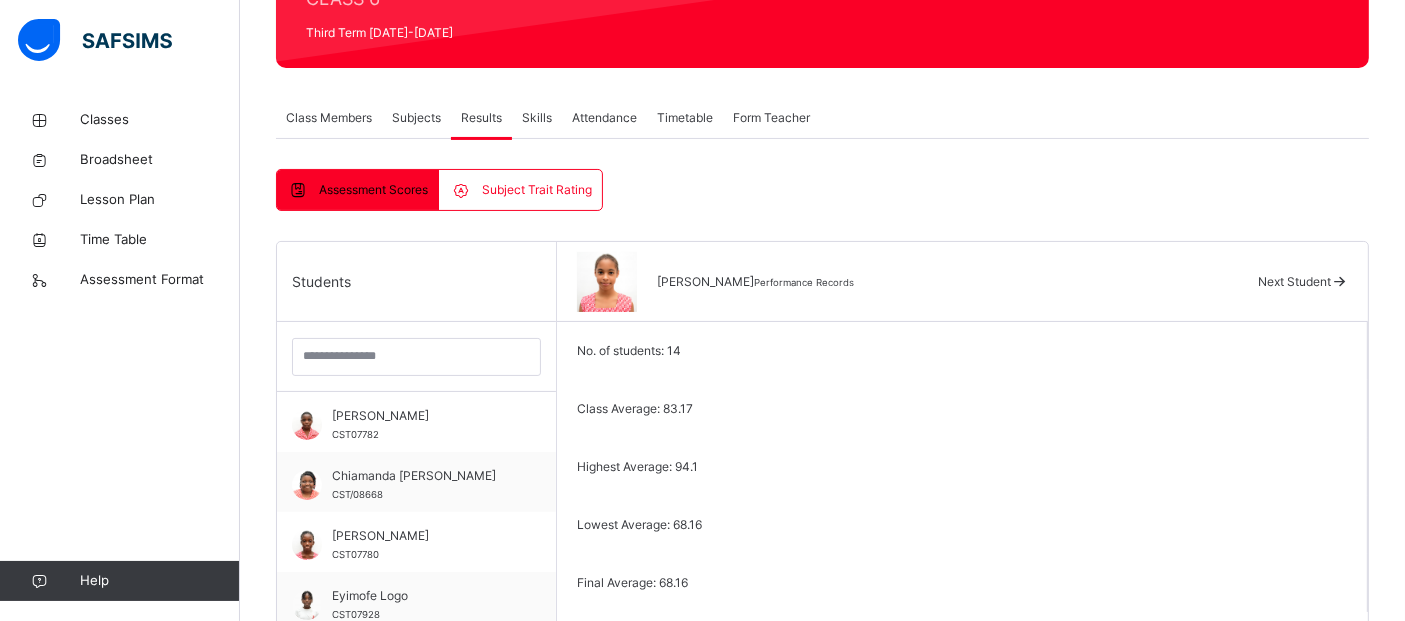 scroll, scrollTop: 354, scrollLeft: 0, axis: vertical 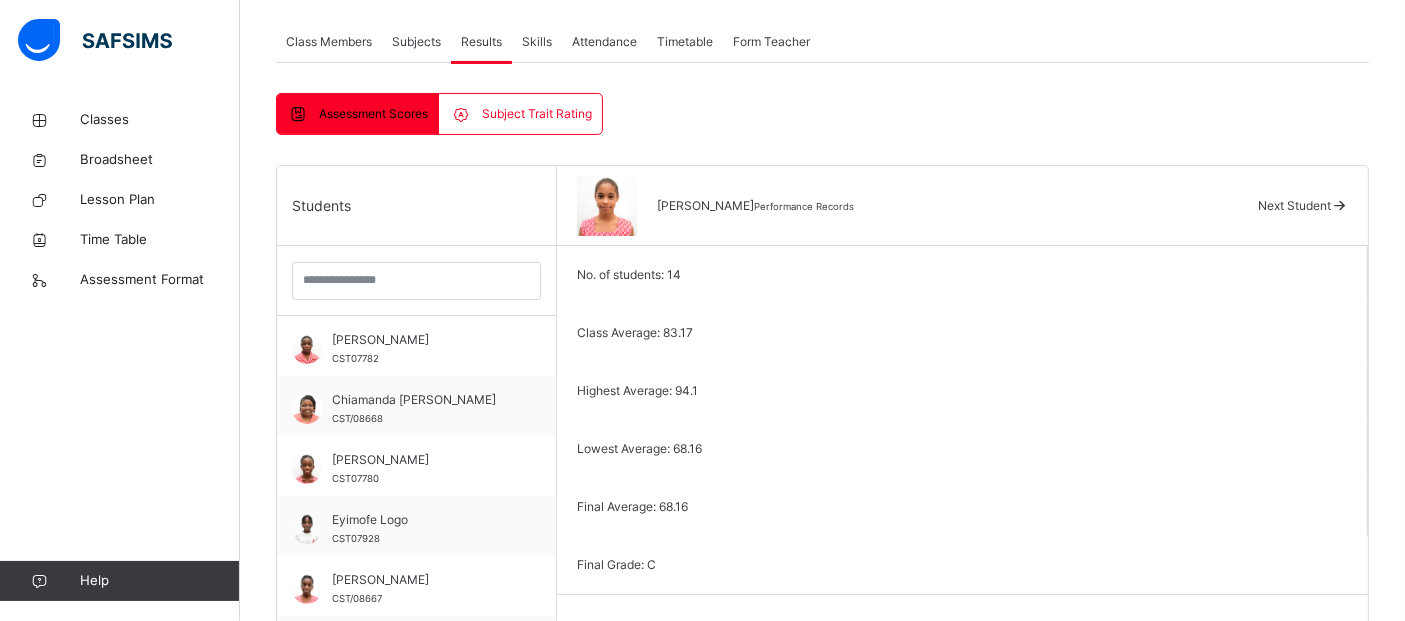 click on "Next Student" at bounding box center (1294, 205) 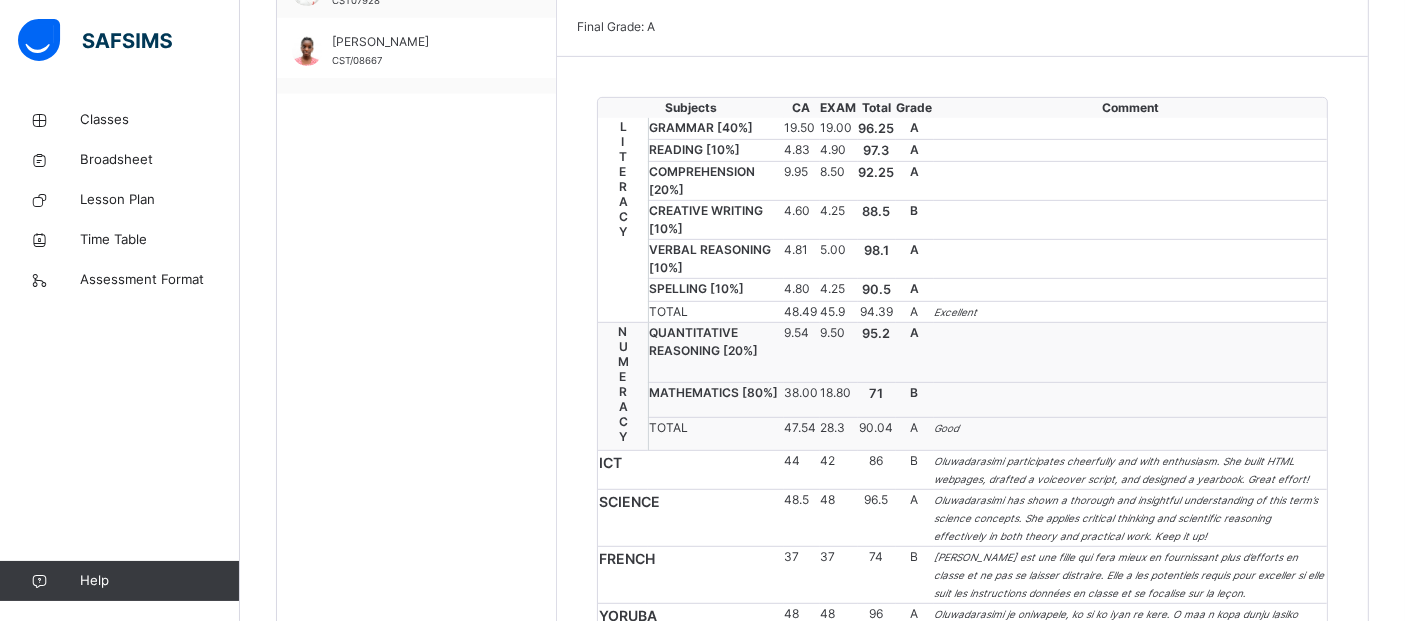 scroll, scrollTop: 903, scrollLeft: 0, axis: vertical 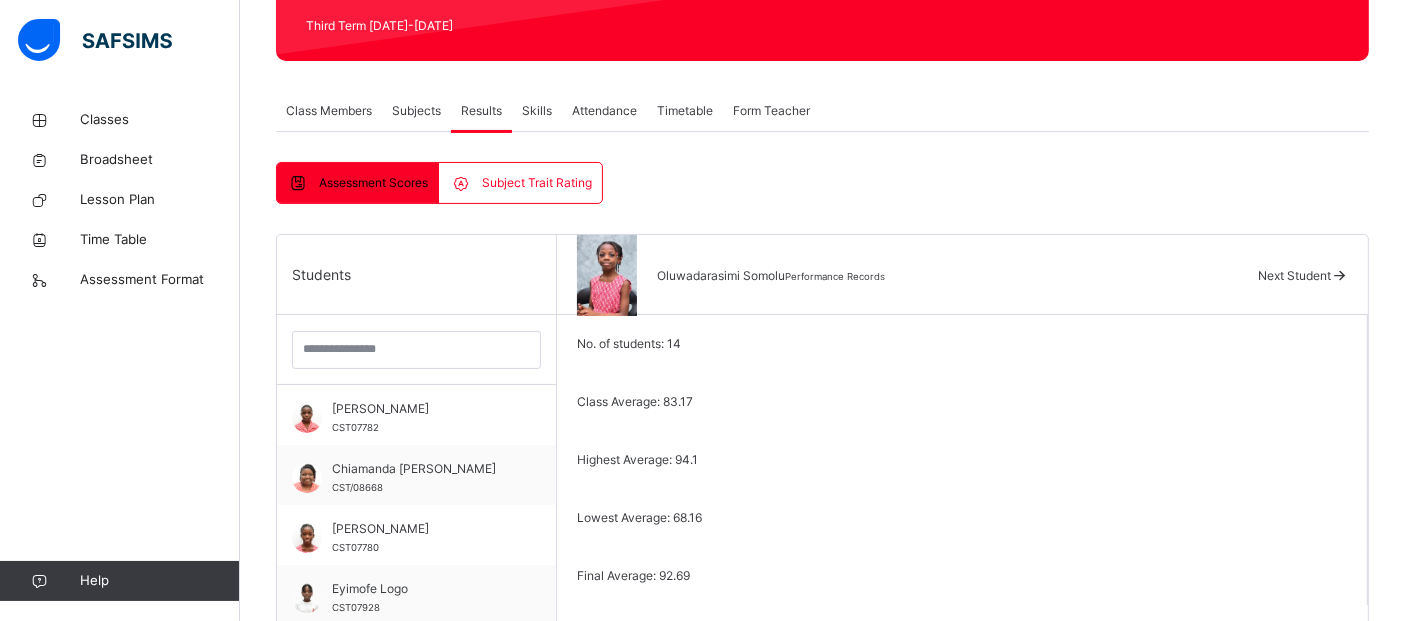 click on "Next Student" at bounding box center [1294, 275] 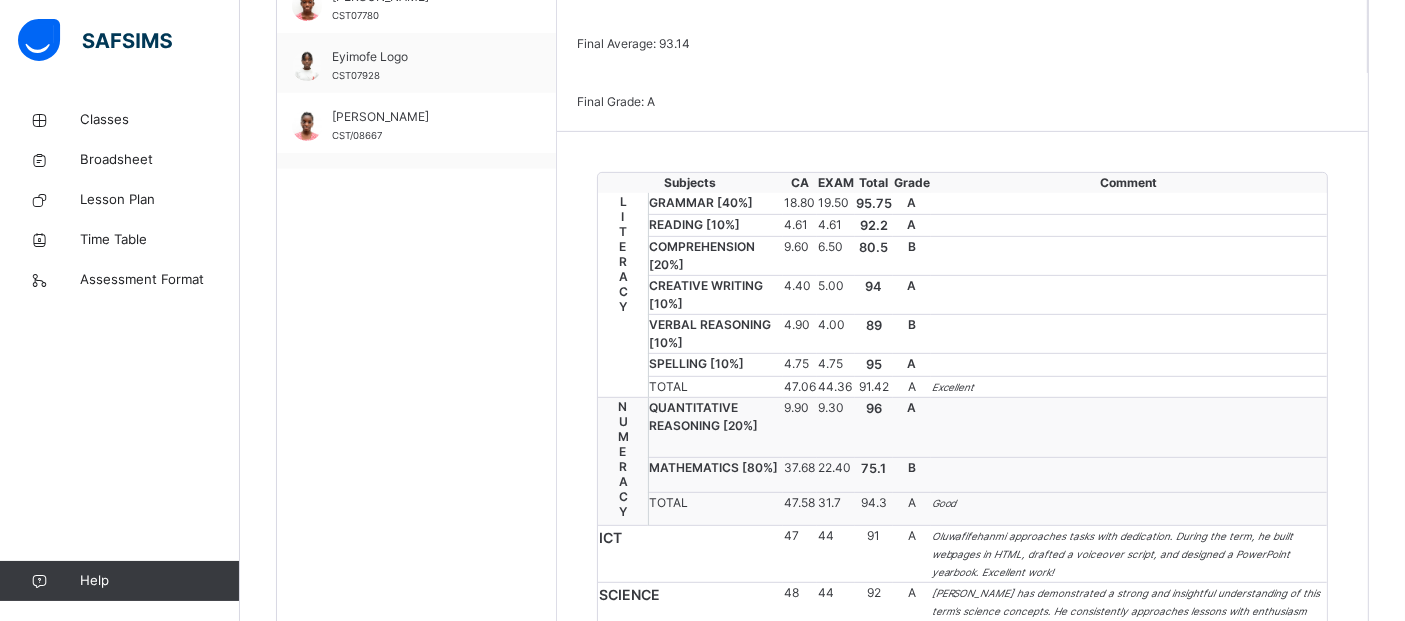 scroll, scrollTop: 820, scrollLeft: 0, axis: vertical 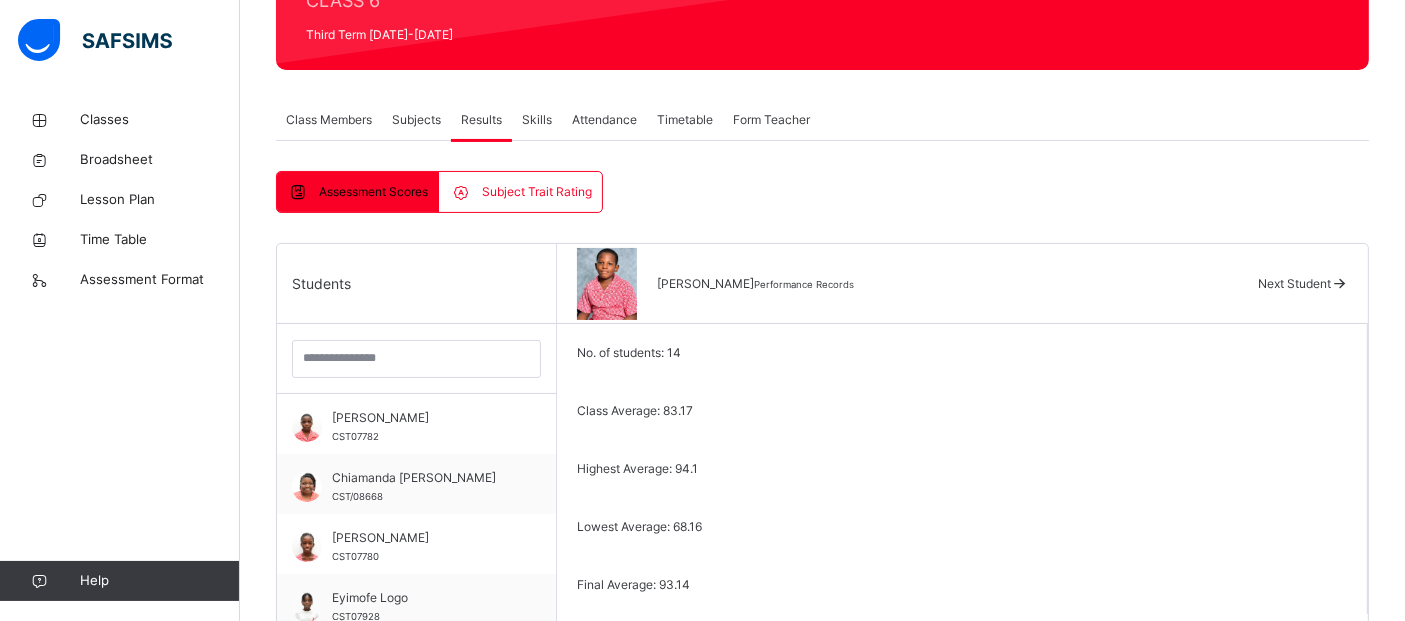 click at bounding box center (1339, 283) 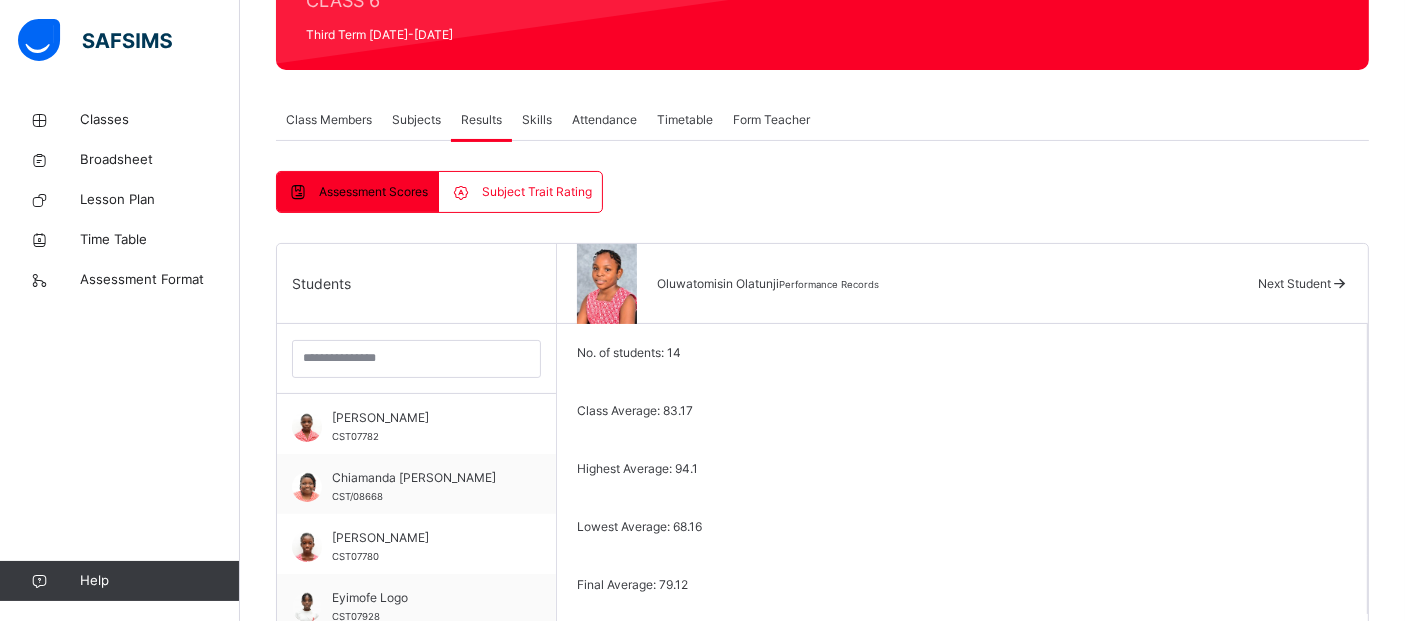 scroll, scrollTop: 820, scrollLeft: 0, axis: vertical 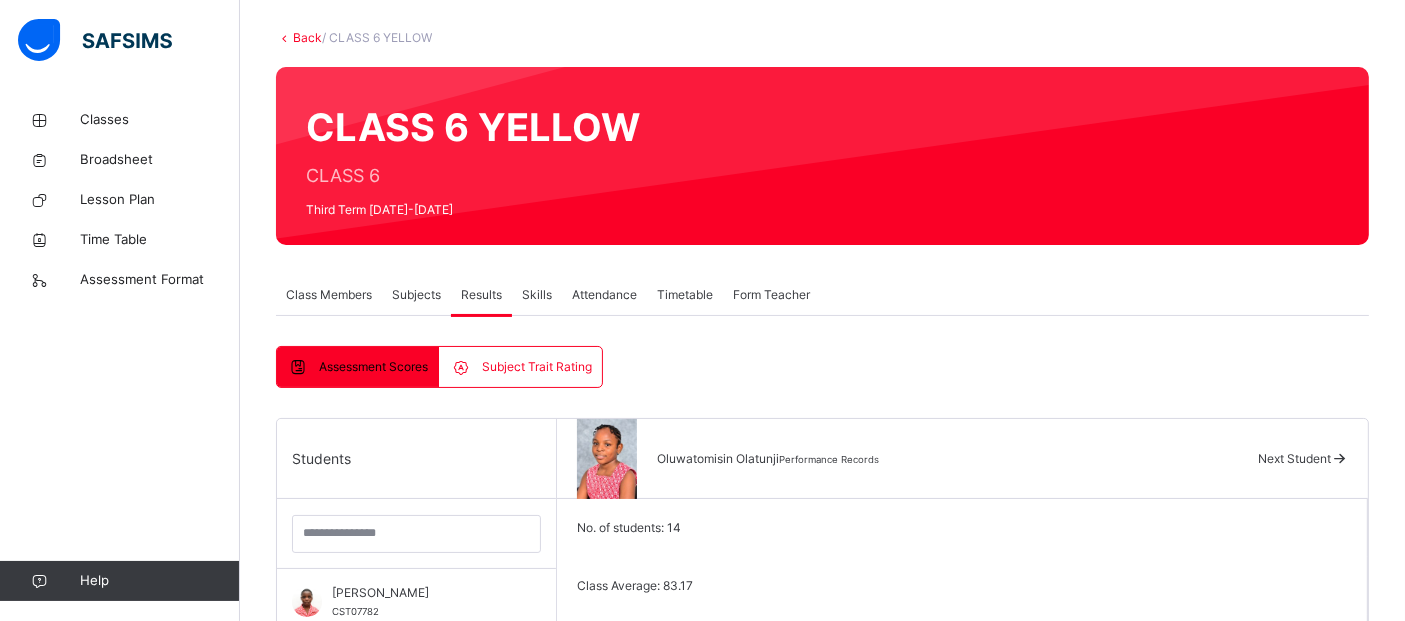 click on "Next Student" at bounding box center [1294, 458] 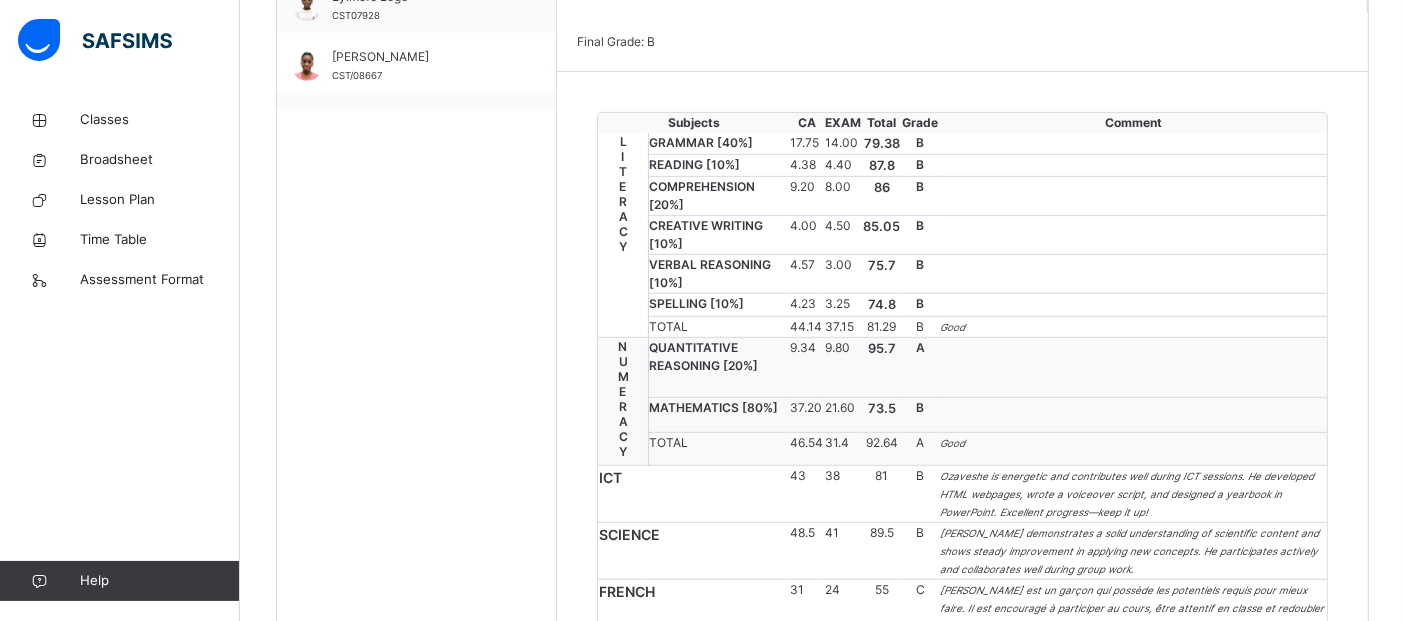 scroll, scrollTop: 888, scrollLeft: 0, axis: vertical 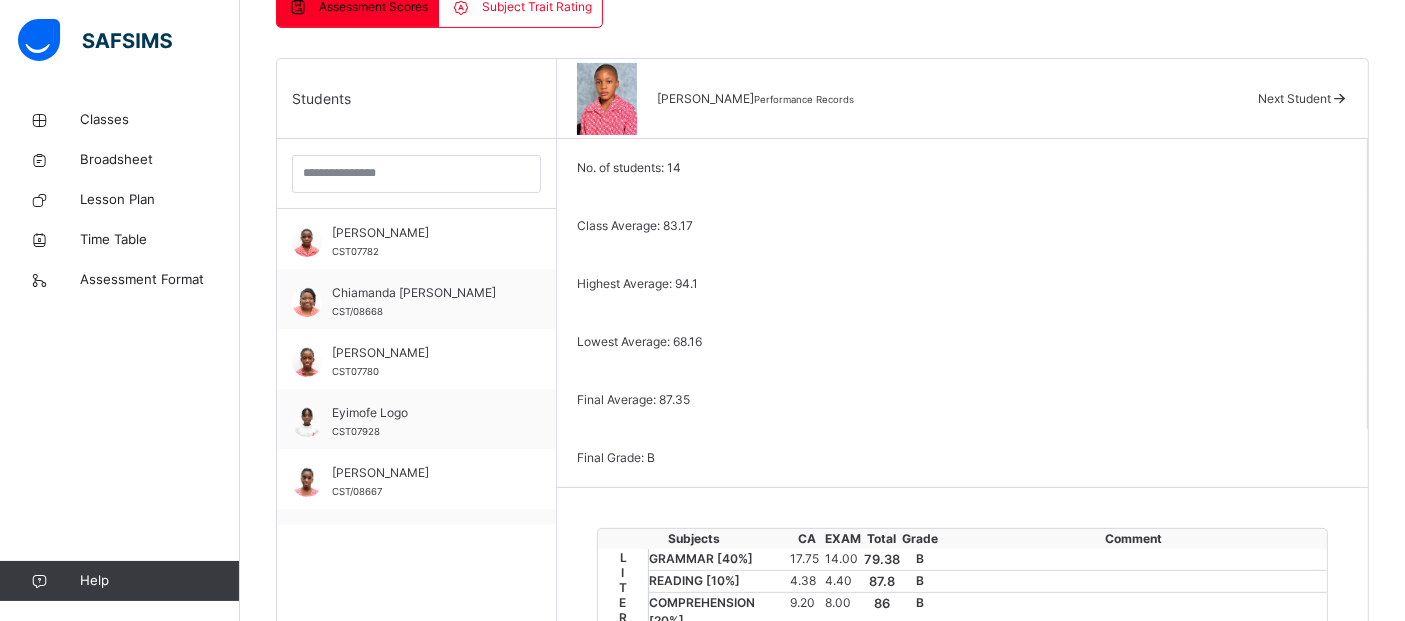 click on "Next Student" at bounding box center (1294, 98) 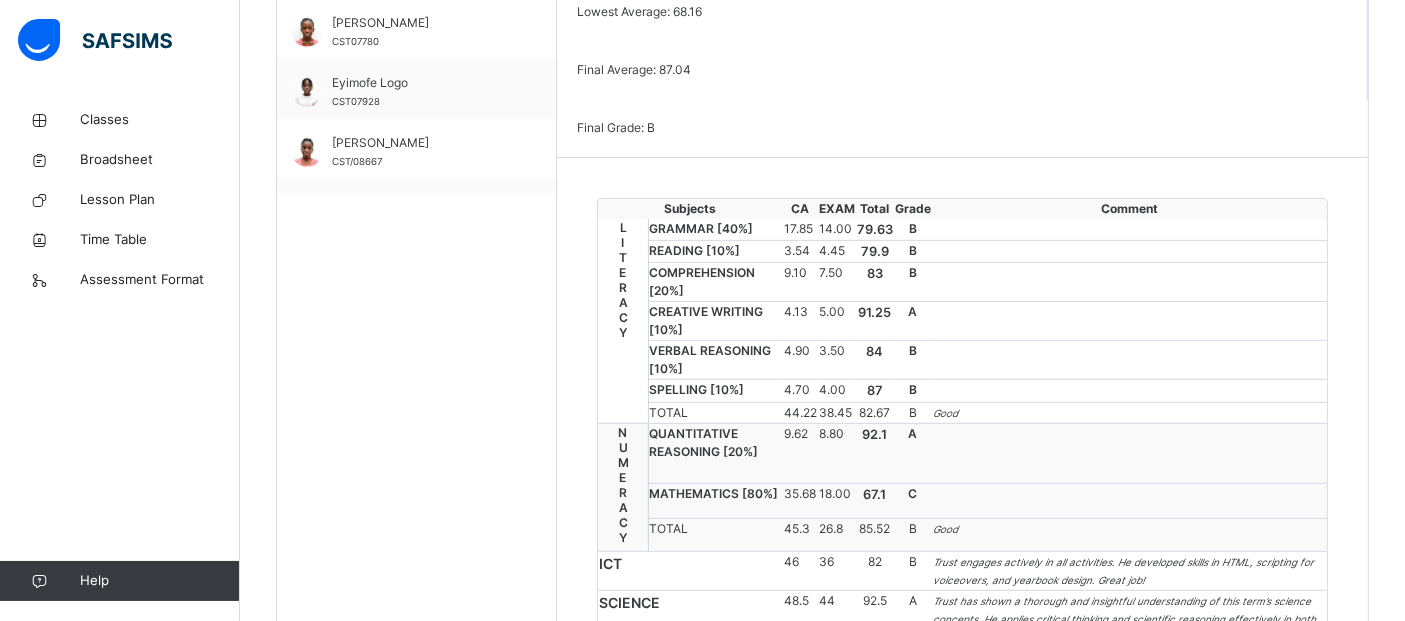 scroll, scrollTop: 787, scrollLeft: 0, axis: vertical 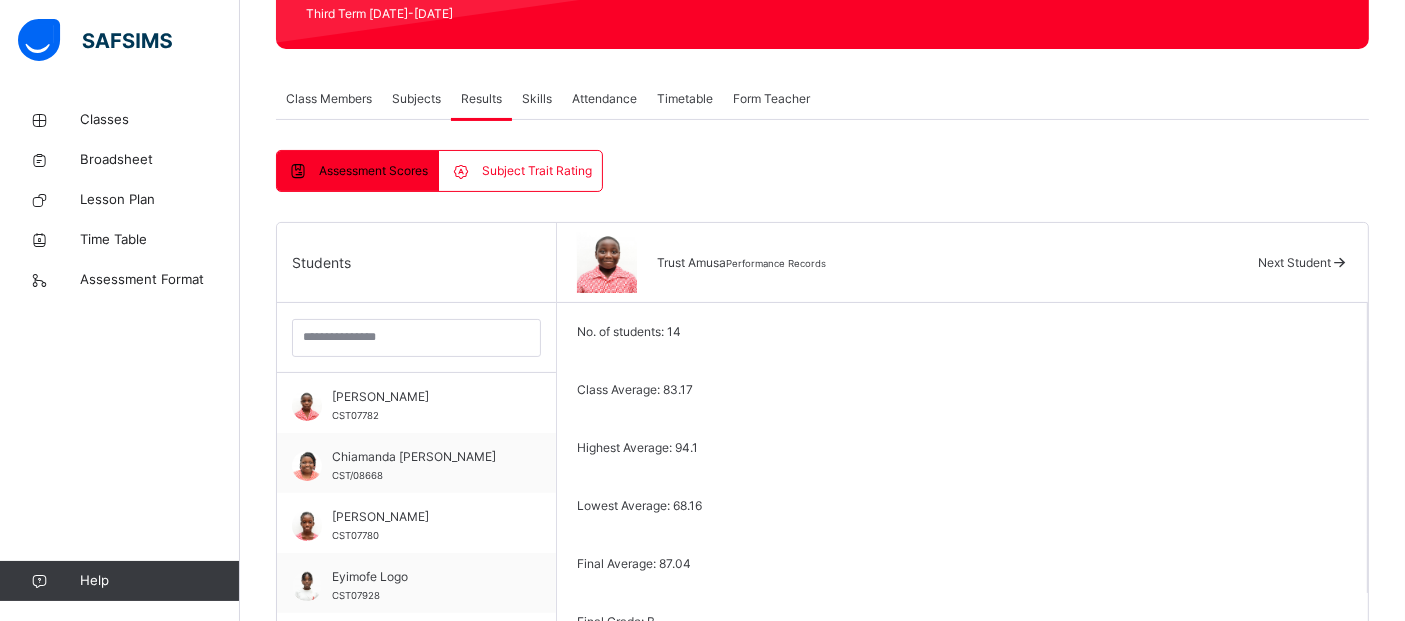 click on "Next Student" at bounding box center [1294, 262] 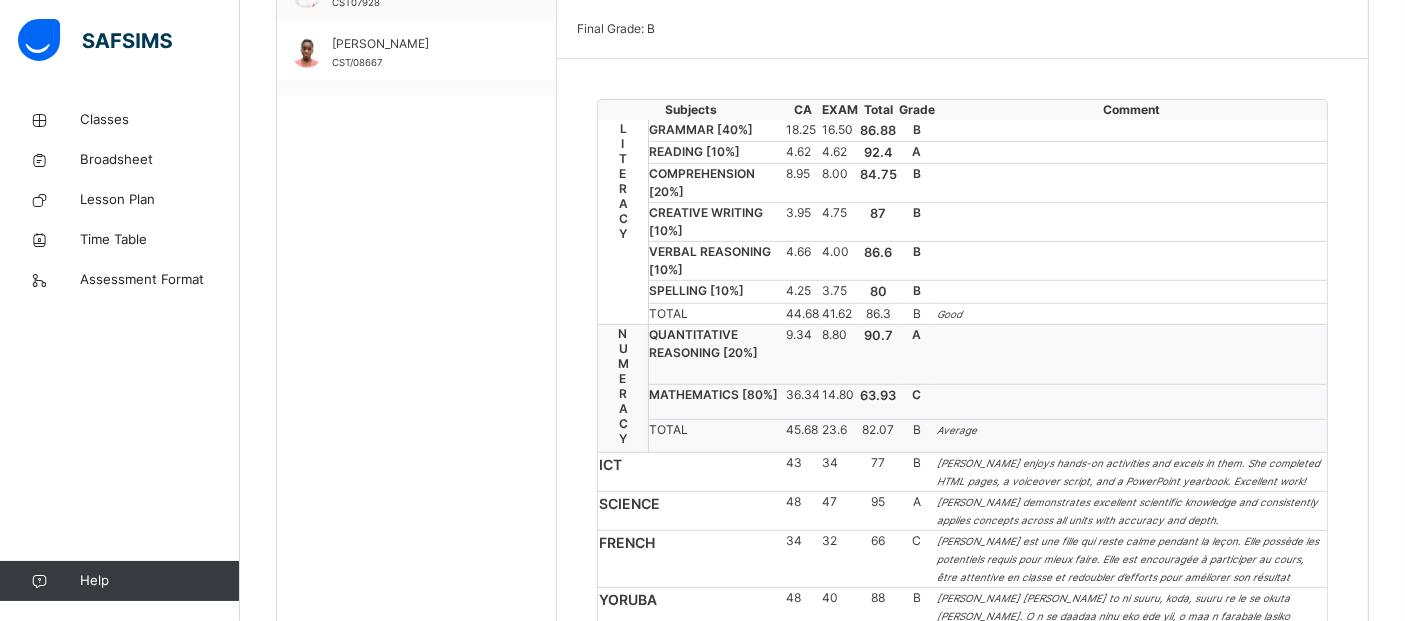 scroll, scrollTop: 897, scrollLeft: 0, axis: vertical 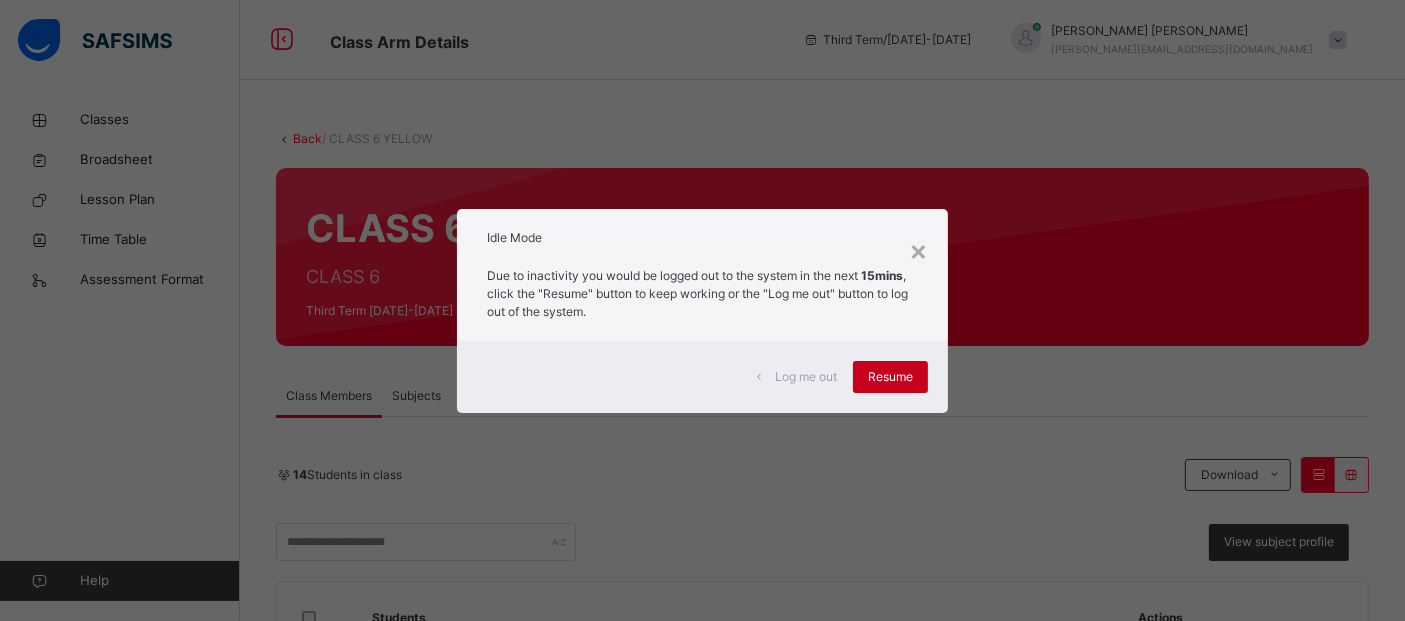click on "Resume" at bounding box center [890, 377] 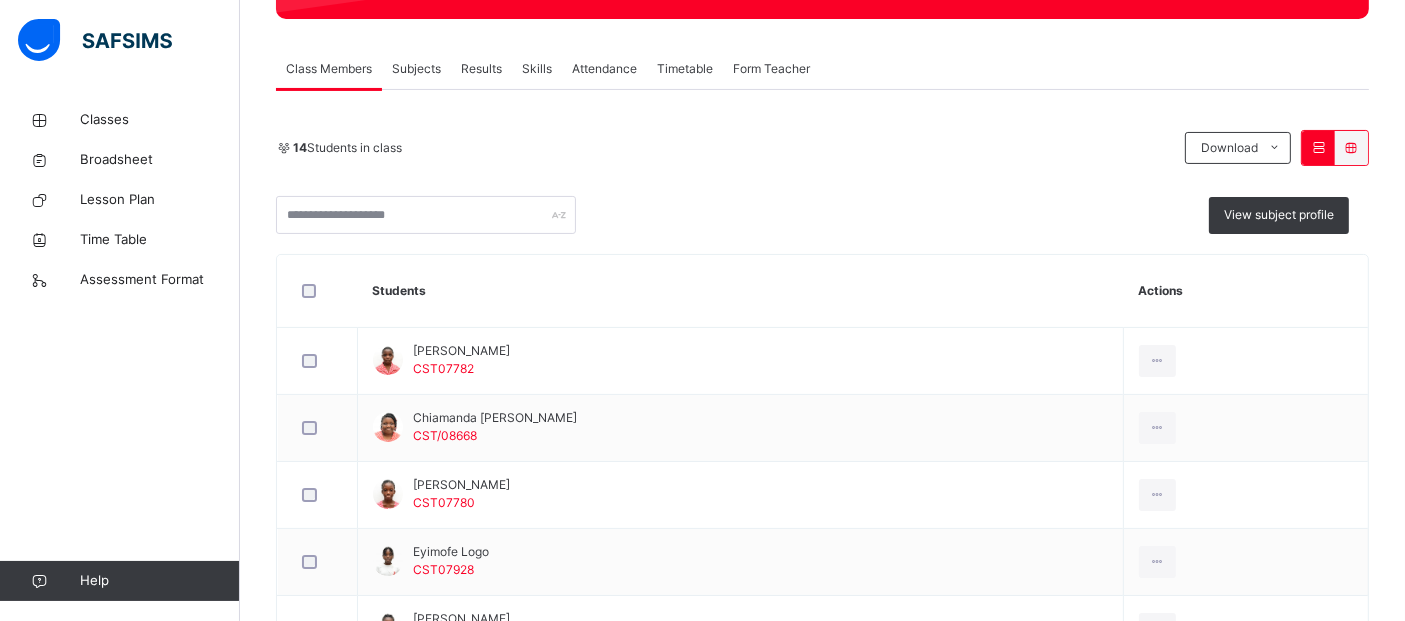 scroll, scrollTop: 334, scrollLeft: 0, axis: vertical 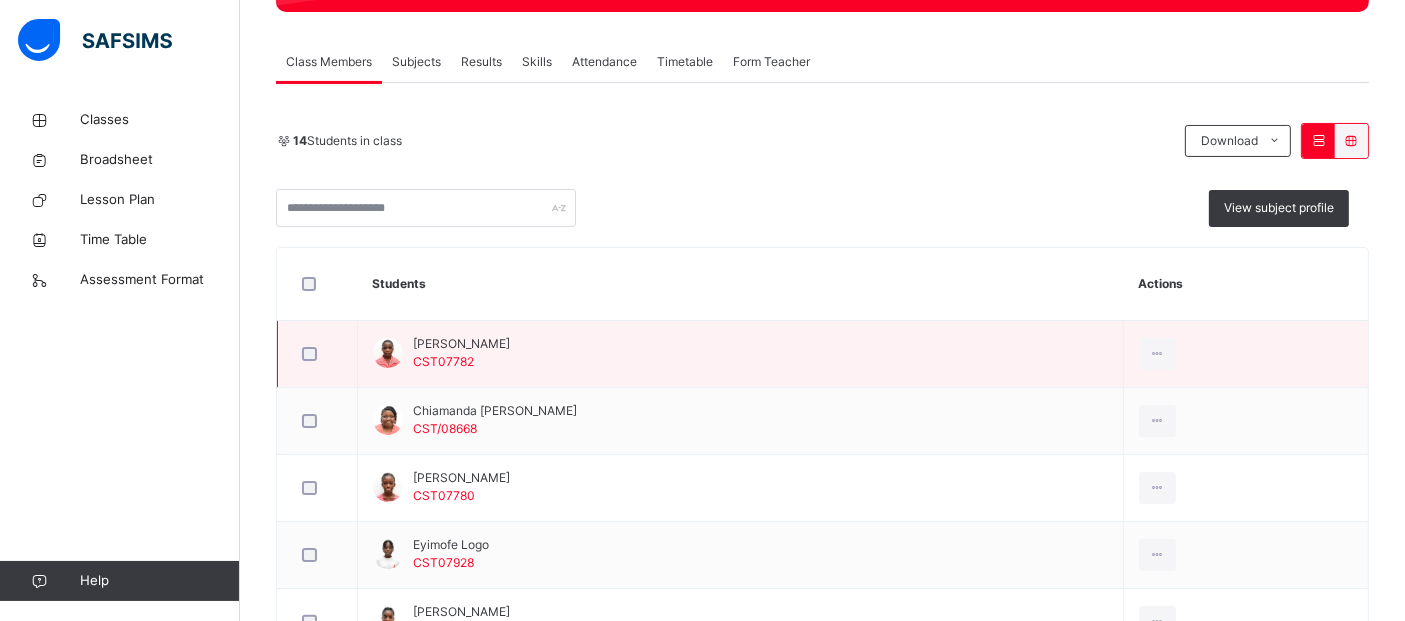 click on "CST07782" at bounding box center [443, 361] 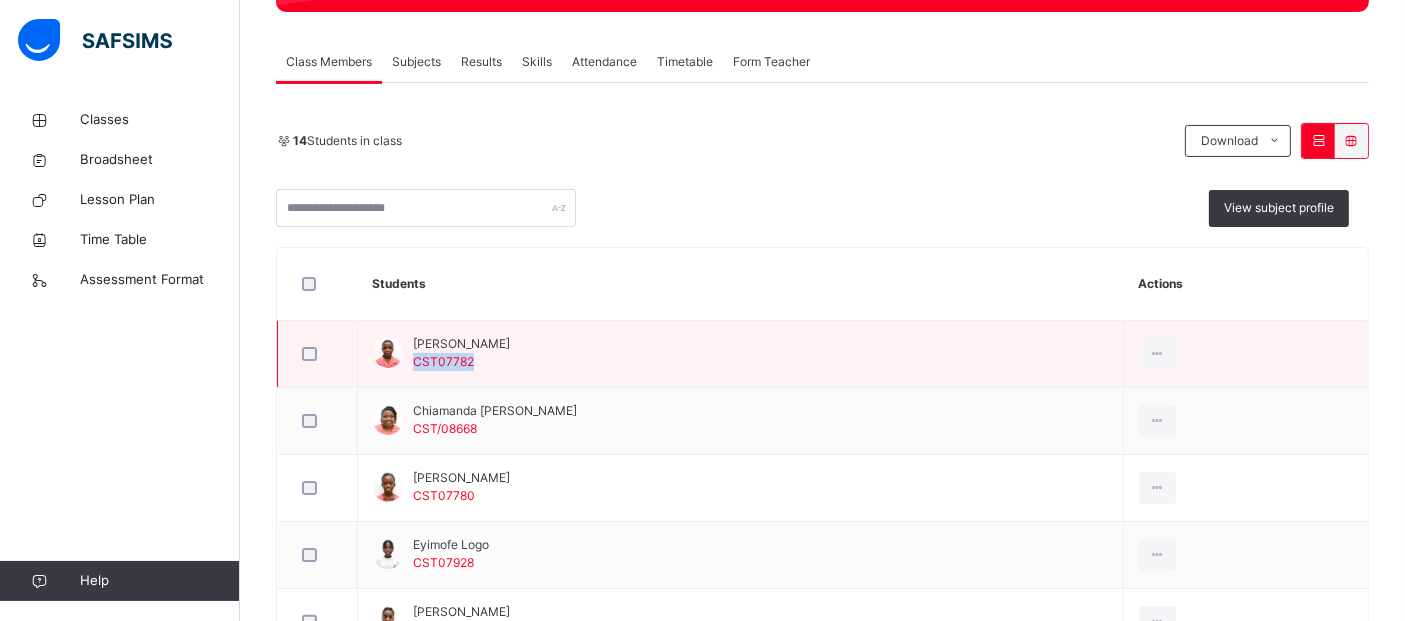 click on "CST07782" at bounding box center (443, 361) 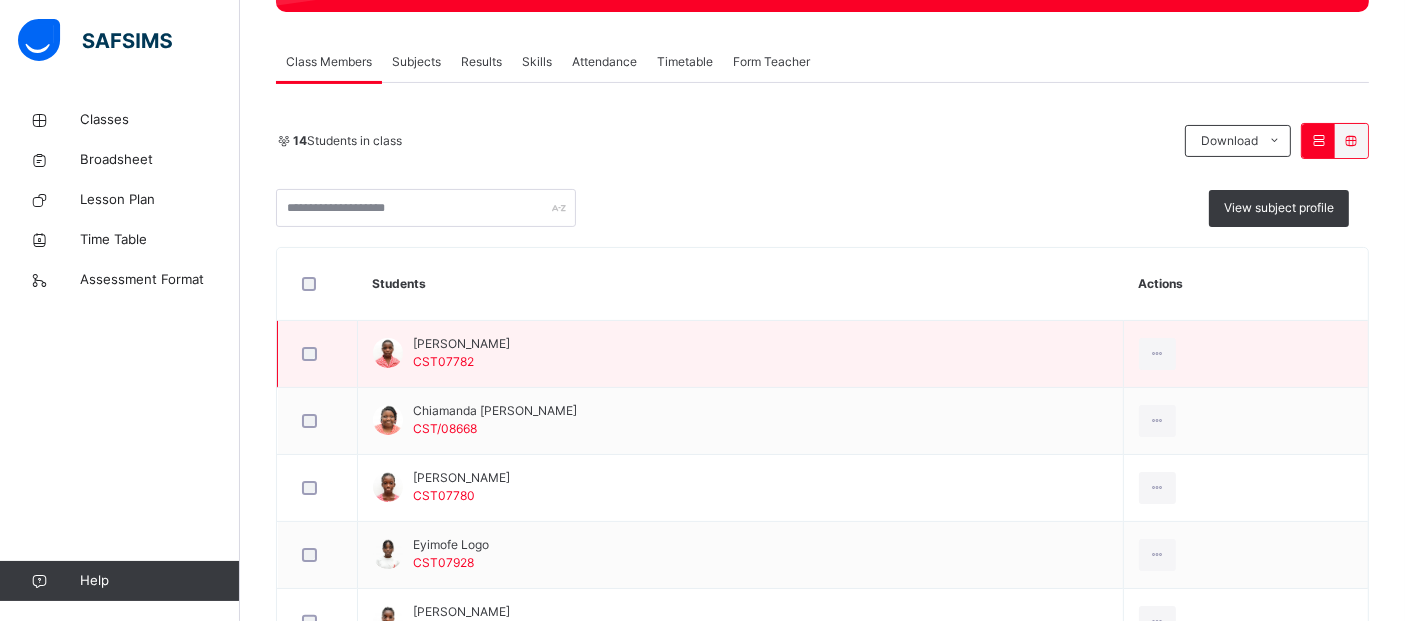 click on "Adeiza  Idawu CST07782" at bounding box center [741, 354] 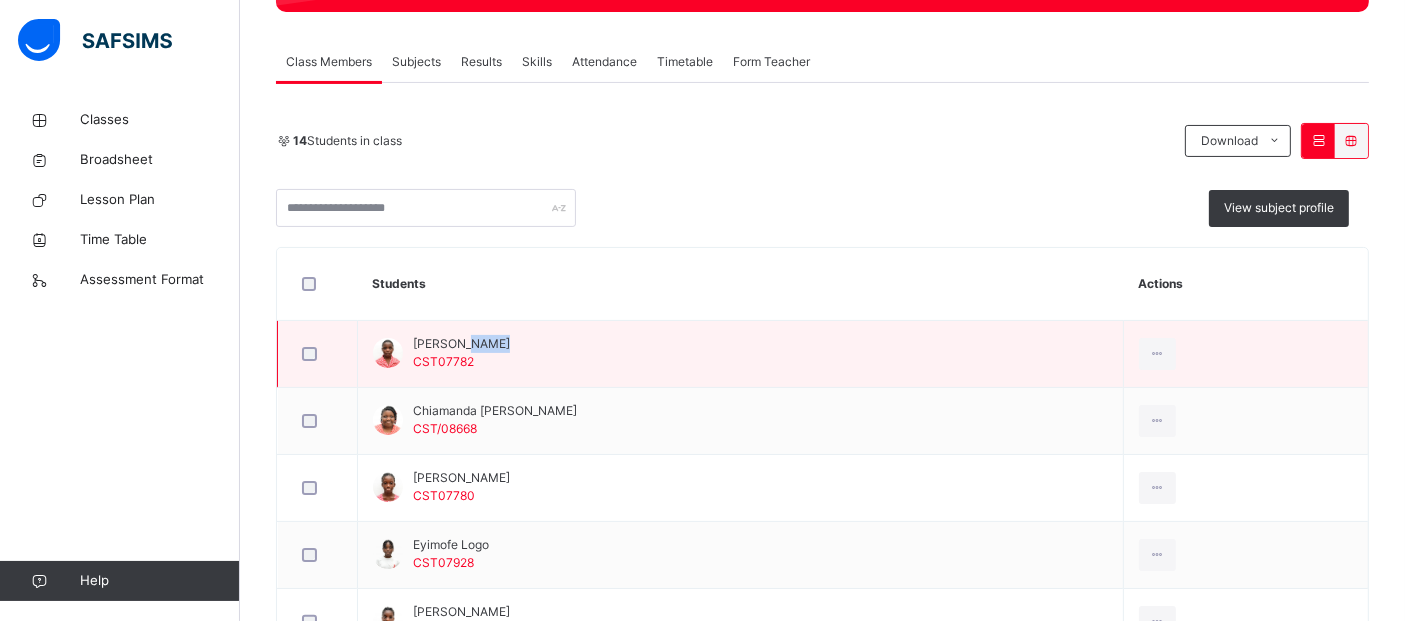 click on "Adeiza  Idawu CST07782" at bounding box center [461, 353] 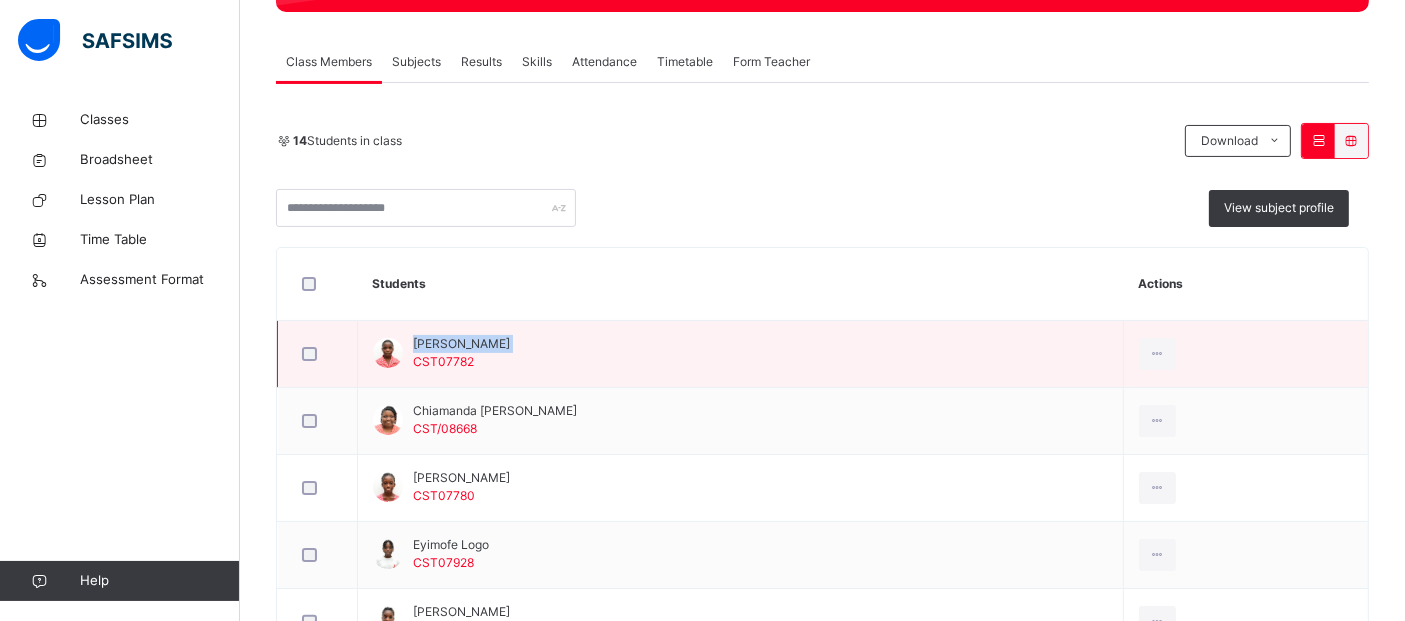 click on "Adeiza  Idawu CST07782" at bounding box center [461, 353] 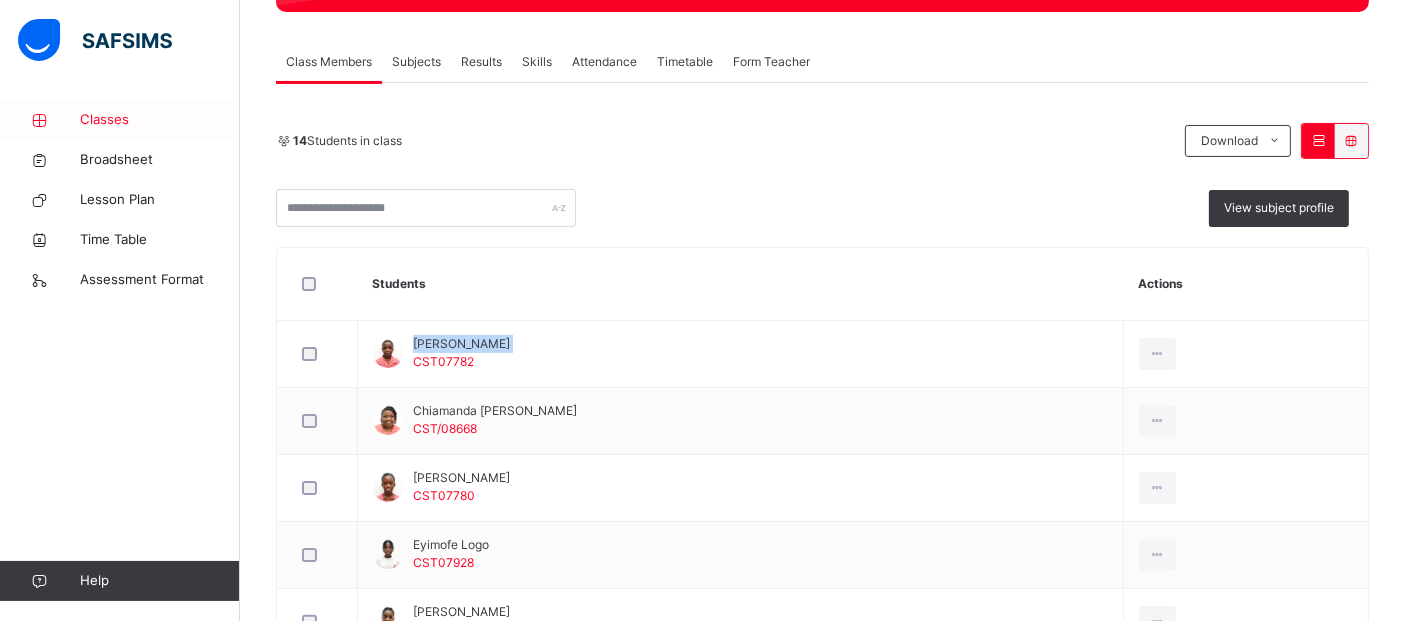 click on "Classes" at bounding box center (160, 120) 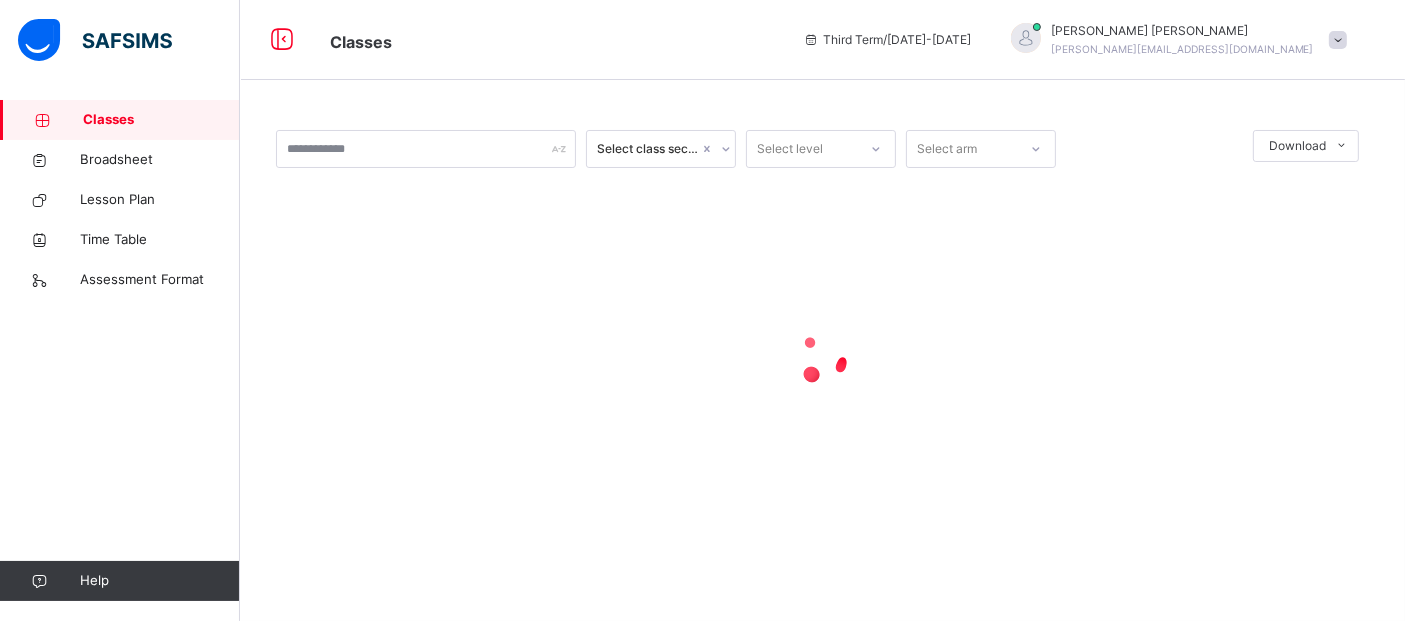 scroll, scrollTop: 0, scrollLeft: 0, axis: both 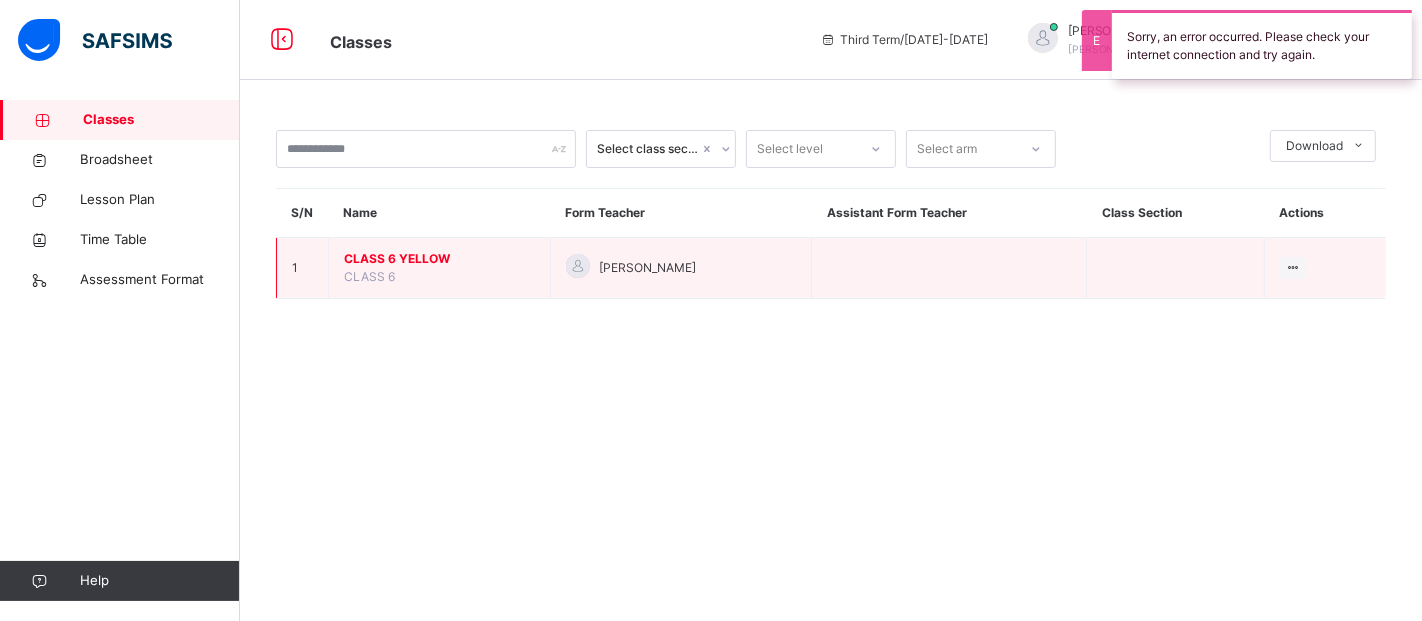 click on "CLASS 6   YELLOW" at bounding box center (439, 259) 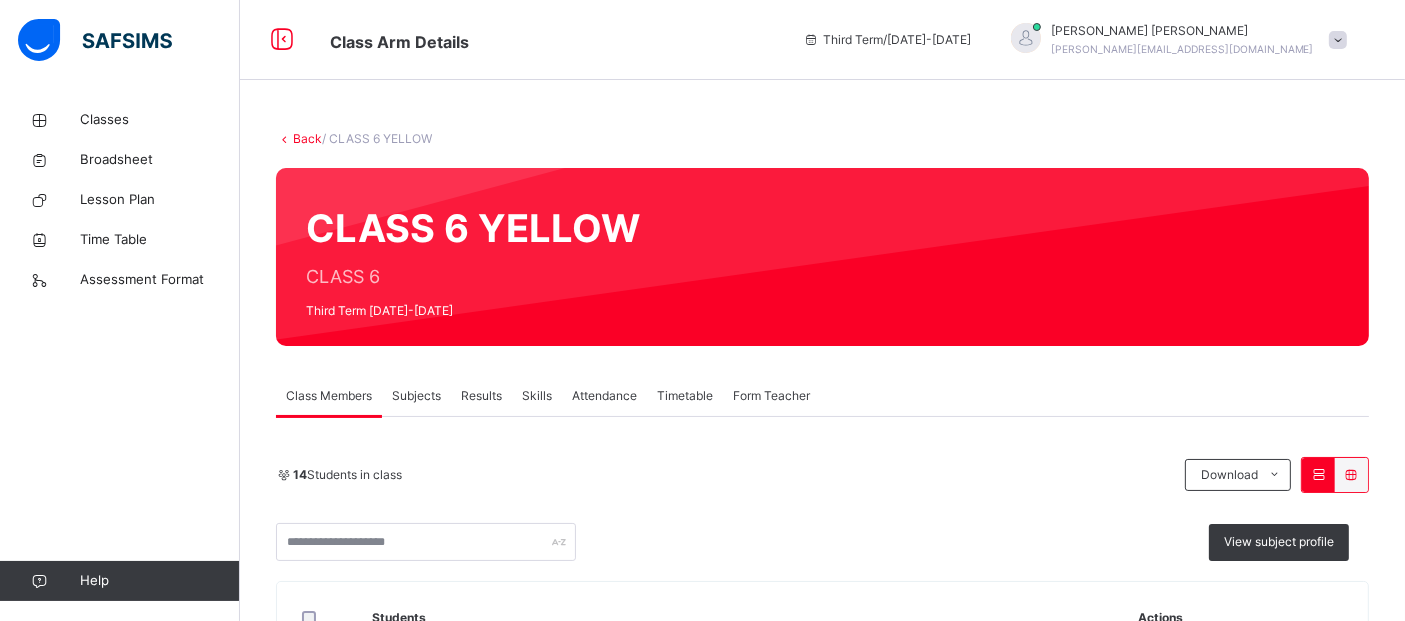 click on "Results" at bounding box center (481, 396) 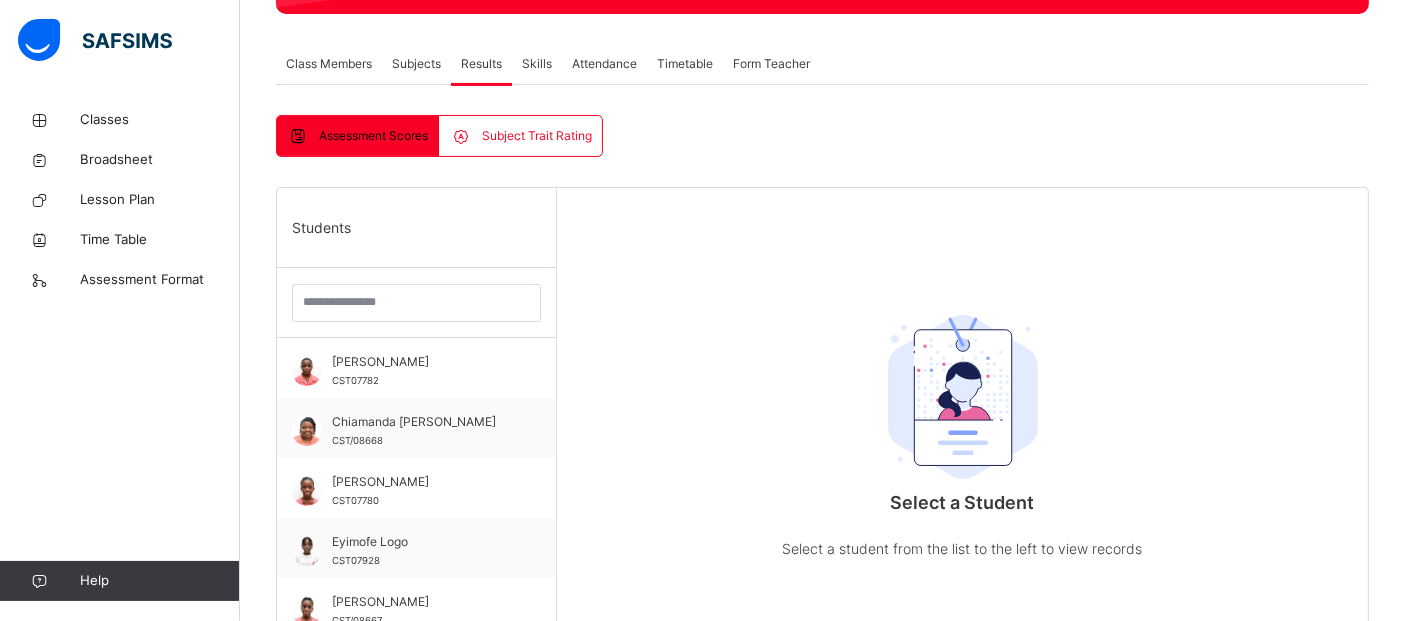 scroll, scrollTop: 341, scrollLeft: 0, axis: vertical 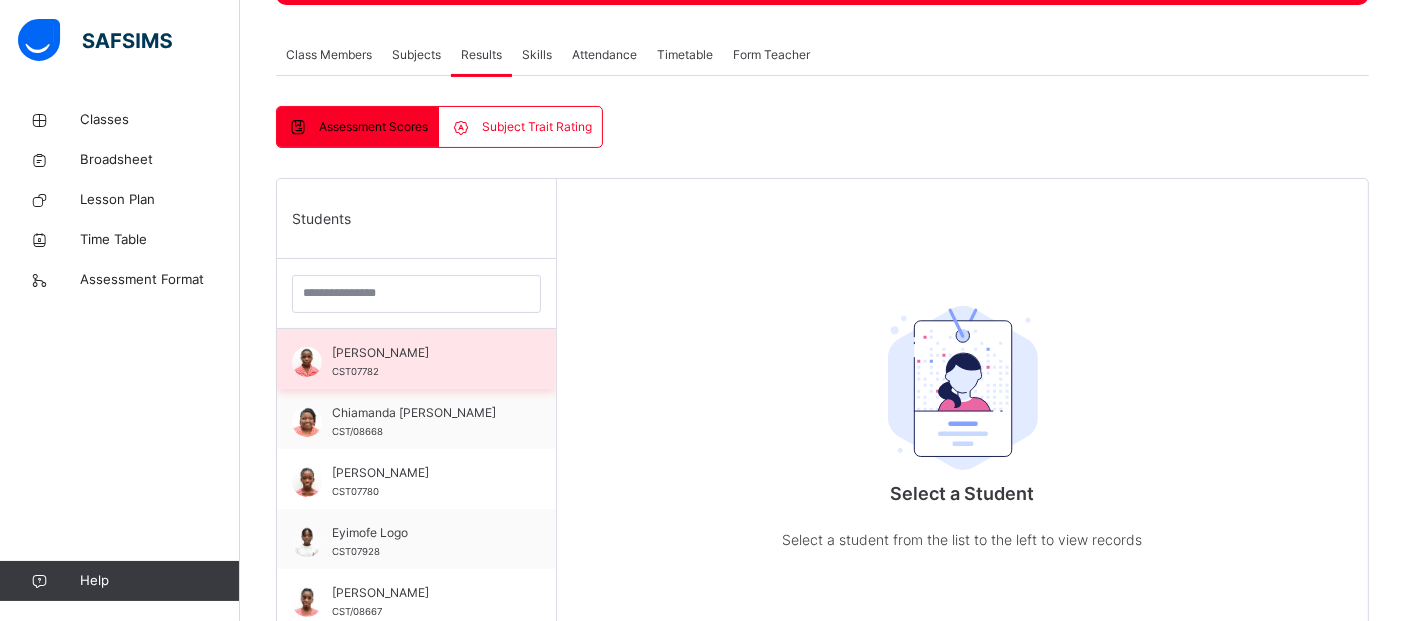 click on "[PERSON_NAME]" at bounding box center (421, 353) 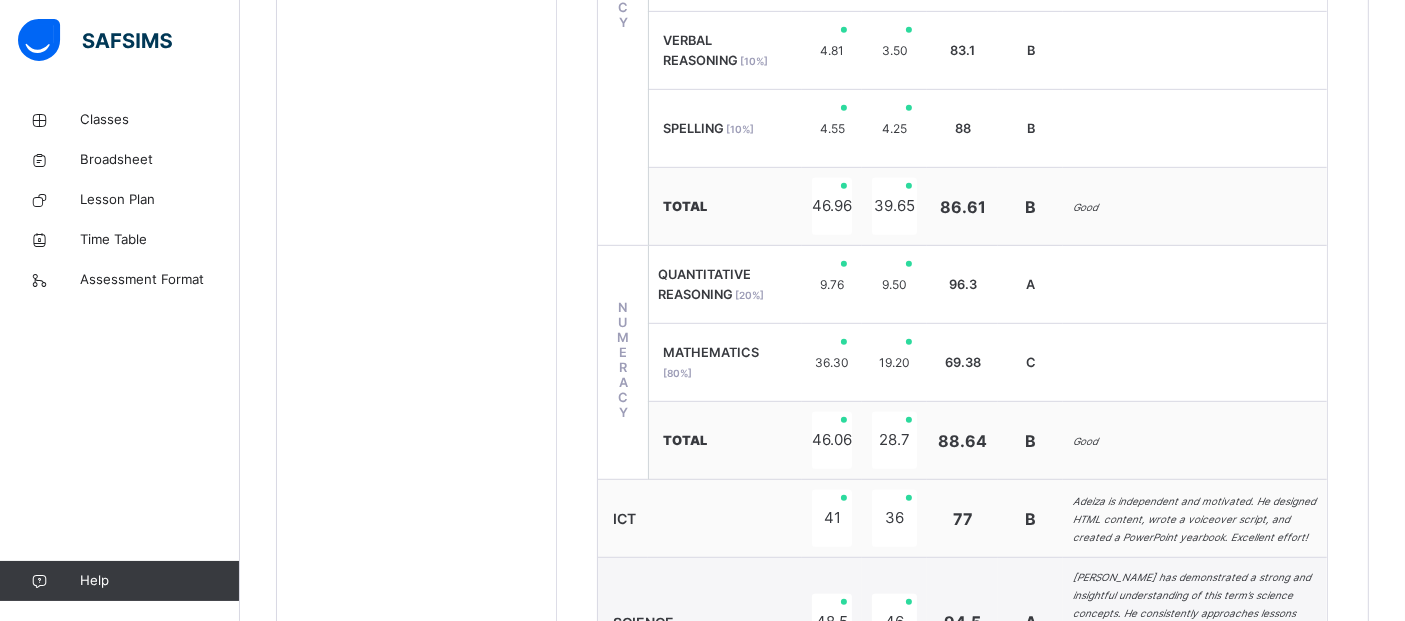 scroll, scrollTop: 1128, scrollLeft: 0, axis: vertical 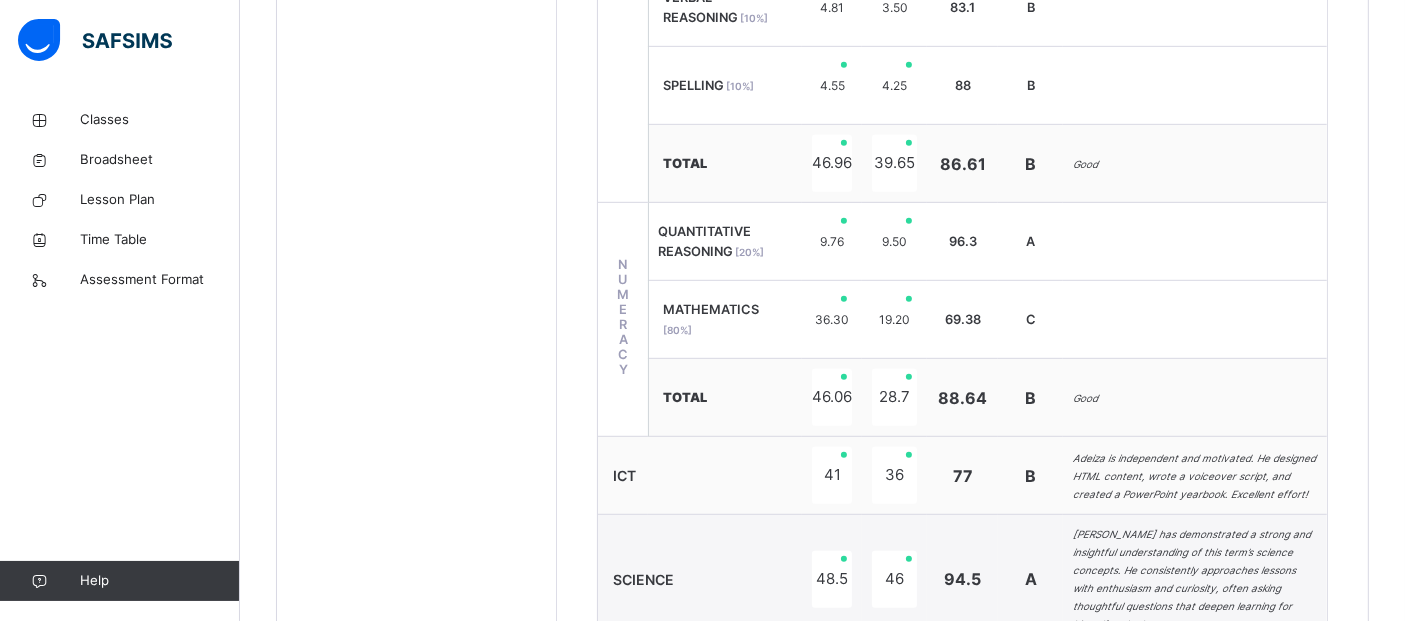 drag, startPoint x: 1400, startPoint y: 360, endPoint x: 1413, endPoint y: 436, distance: 77.10383 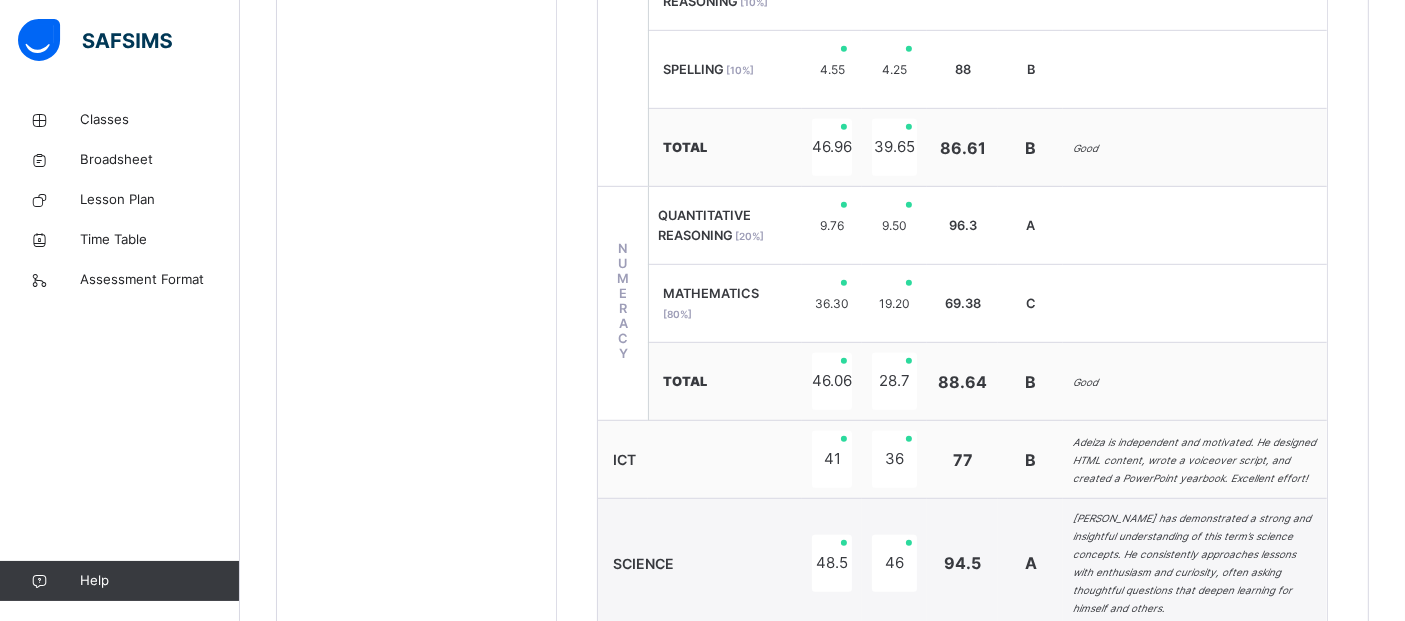 scroll, scrollTop: 1111, scrollLeft: 0, axis: vertical 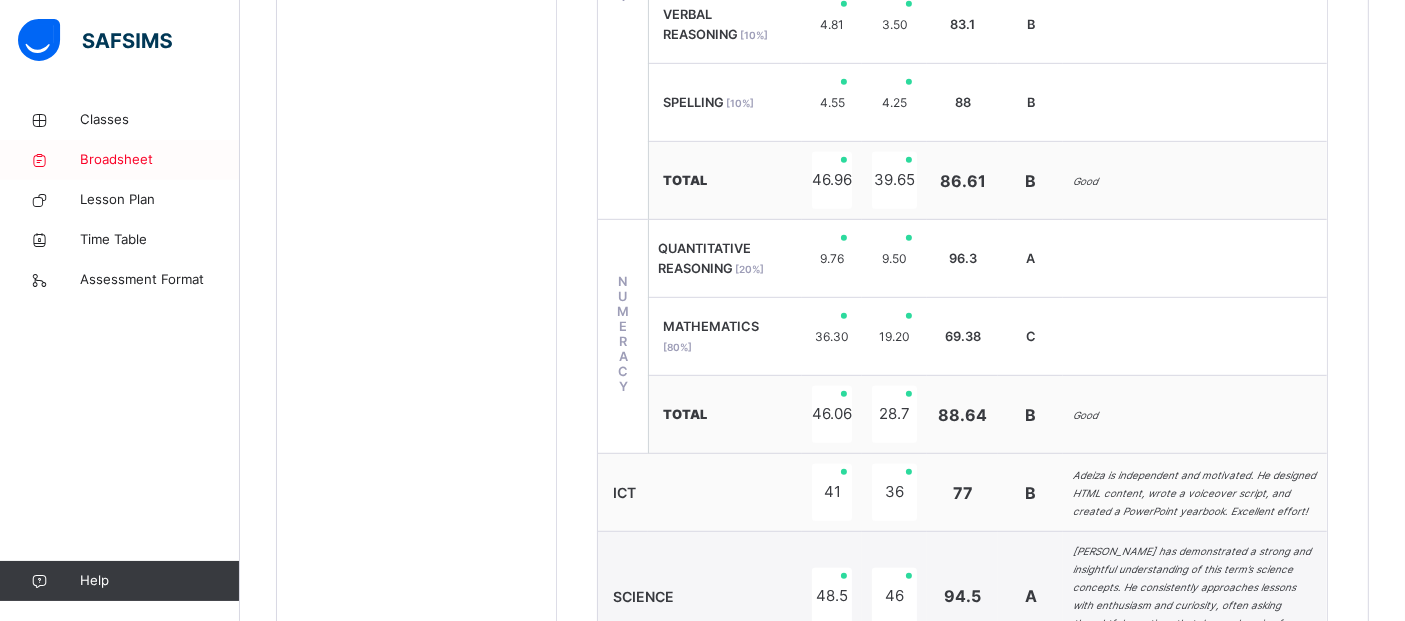 click on "Broadsheet" at bounding box center (160, 160) 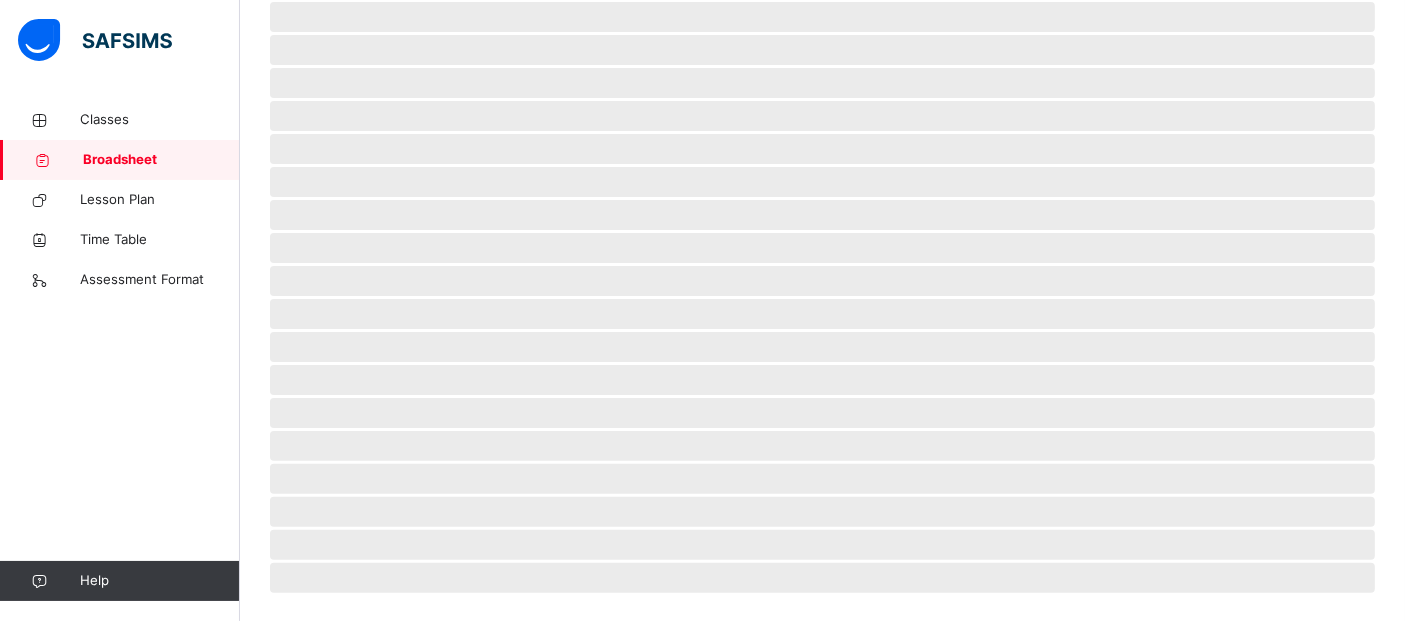scroll, scrollTop: 0, scrollLeft: 0, axis: both 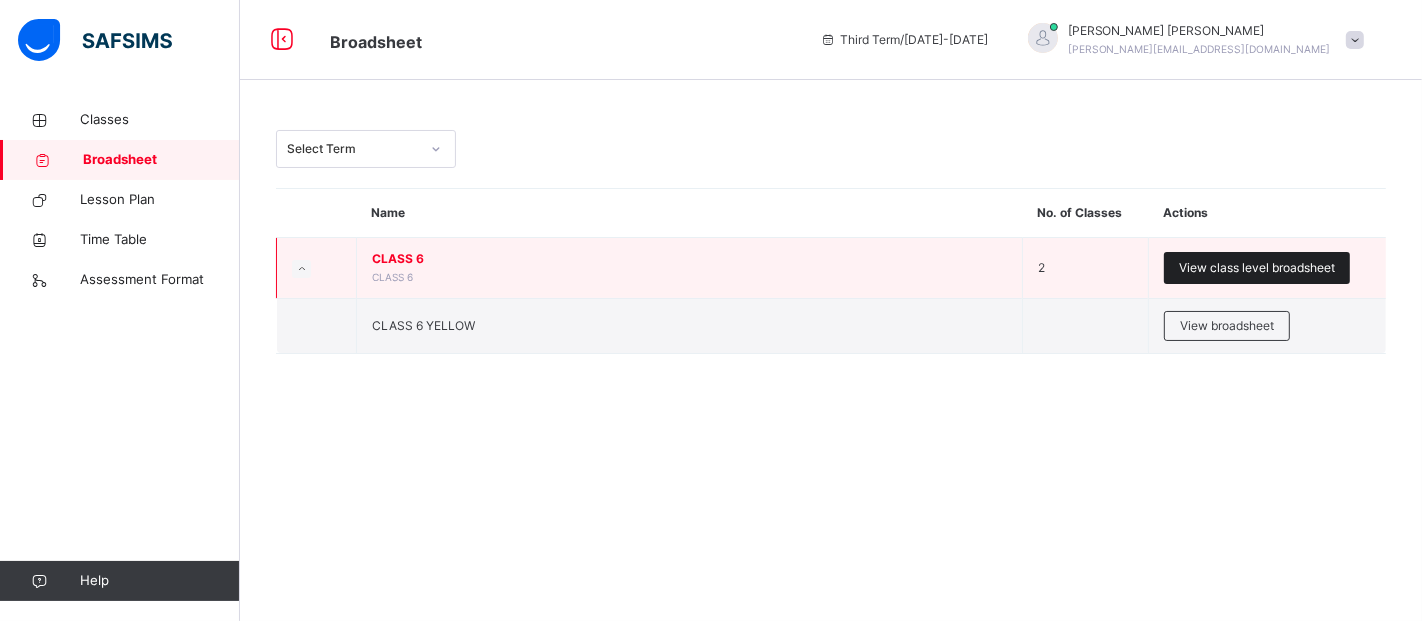 click on "View class level broadsheet" at bounding box center (1257, 268) 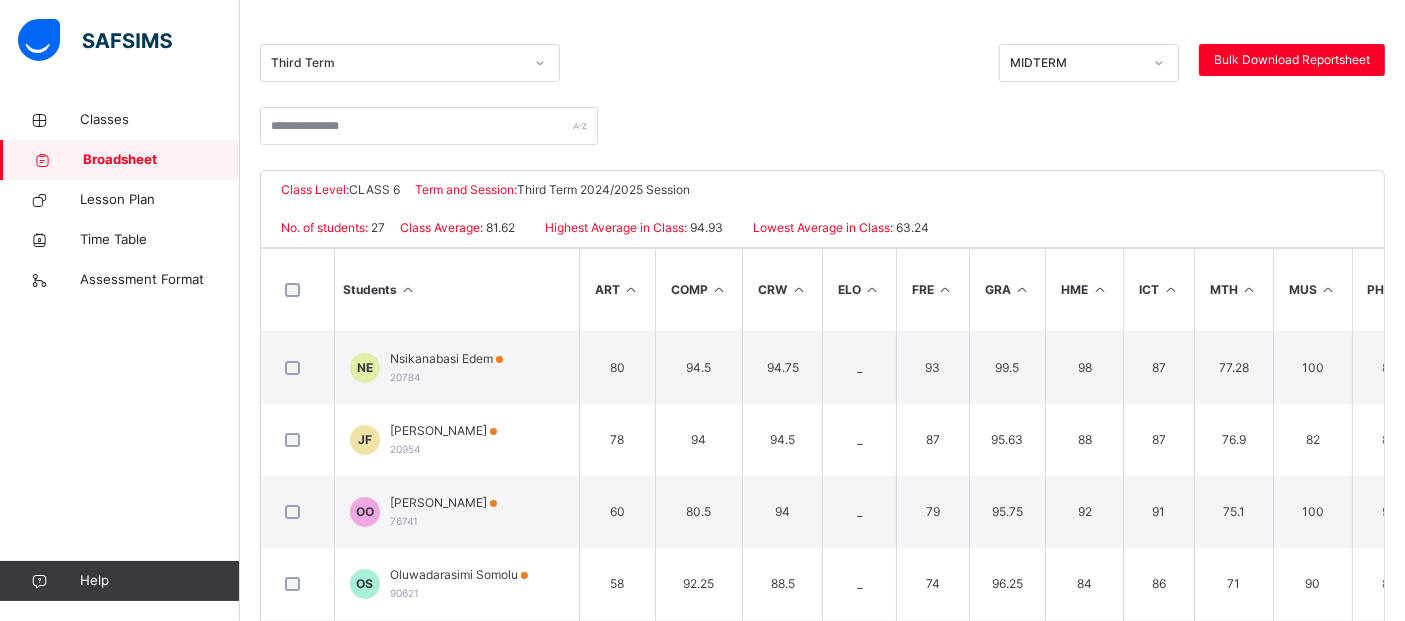 scroll, scrollTop: 198, scrollLeft: 0, axis: vertical 